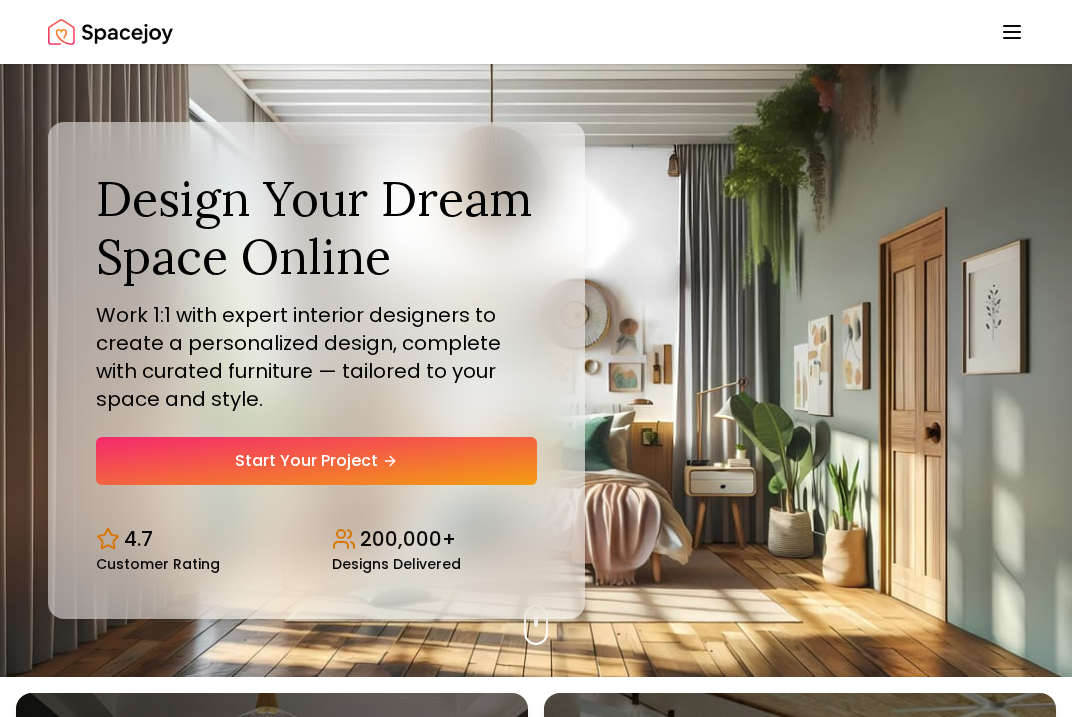 scroll, scrollTop: 0, scrollLeft: 0, axis: both 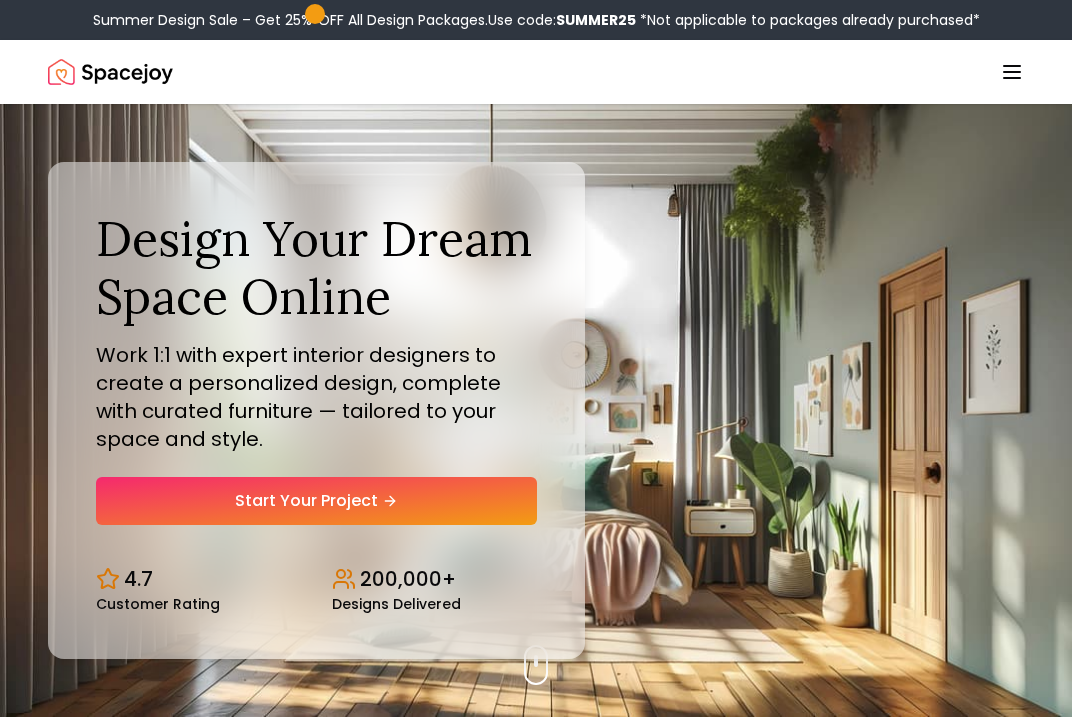 click on "Summer Design Sale – Get 25% OFF All Design Packages.  Use code:  SUMMER25   *Not applicable to packages already purchased* Spacejoy How It Works   Design Portfolio   Pricing Shop Search Start Your Project   Login  Design Your Dream Space Online Work 1:1 with expert interior designers to create a personalized design, complete with curated furniture — tailored to your space and style. Start Your Project   4.7 Customer Rating 200,000+ Designs Delivered Design Your Dream Space Online Work 1:1 with expert interior designers to create a personalized design, complete with curated furniture — tailored to your space and style. Start Your Project   4.7 Customer Rating 200,000+ Designs Delivered Summer Design Sale Get 25% OFF on all Design Packages Get Started   Mid-Summer Style Event Up to 60% OFF on Furniture & Decor Shop Now   Get Matched with Expert Interior Designers Online! Maria Castillero Designer Angela Amore Designer Tina Martidelcampo Designer Christina Manzo Designer Hannah James Designer Kaitlyn Zill" at bounding box center [536, 5749] 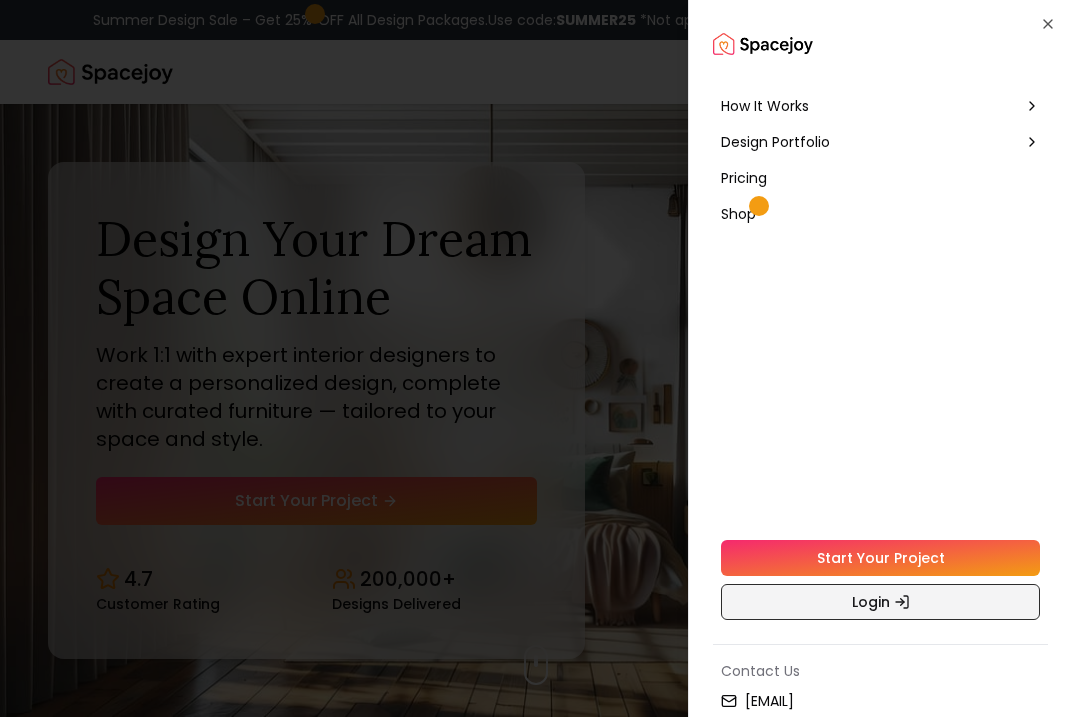 click on "Login" at bounding box center [880, 602] 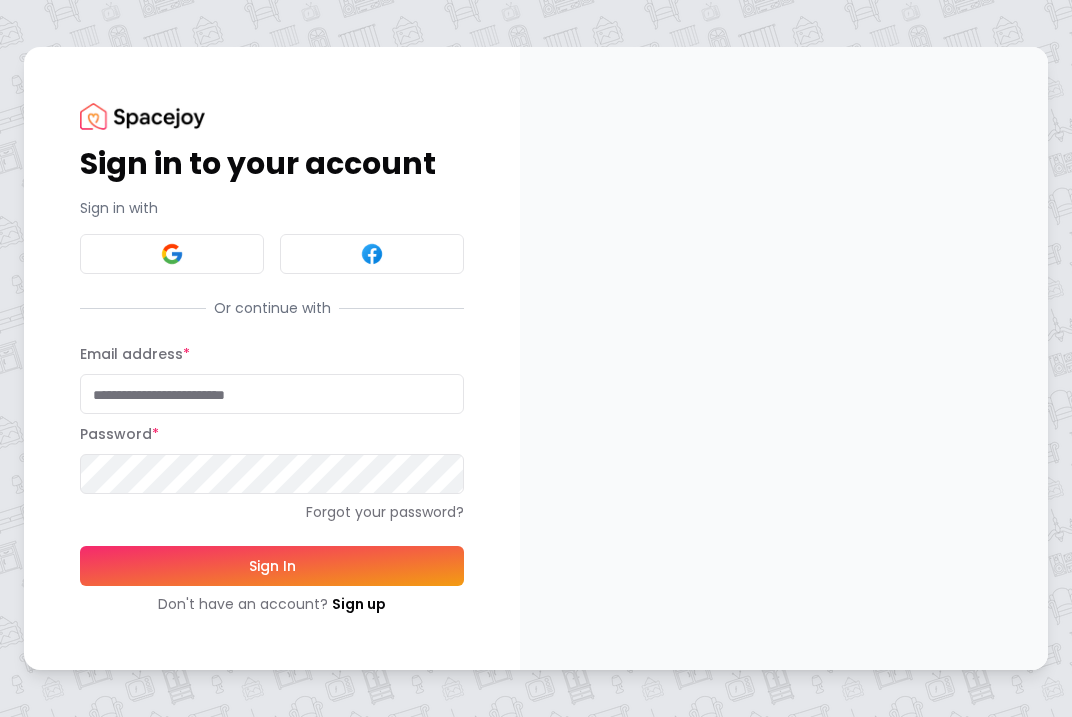 type on "**********" 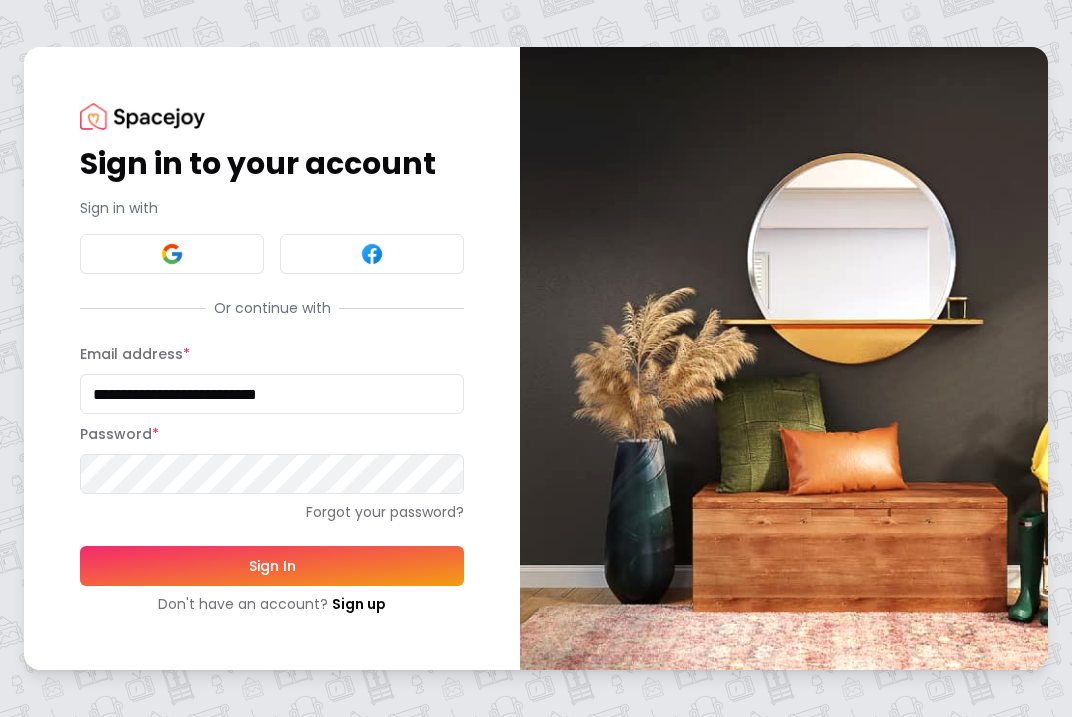click on "Sign In" at bounding box center [272, 566] 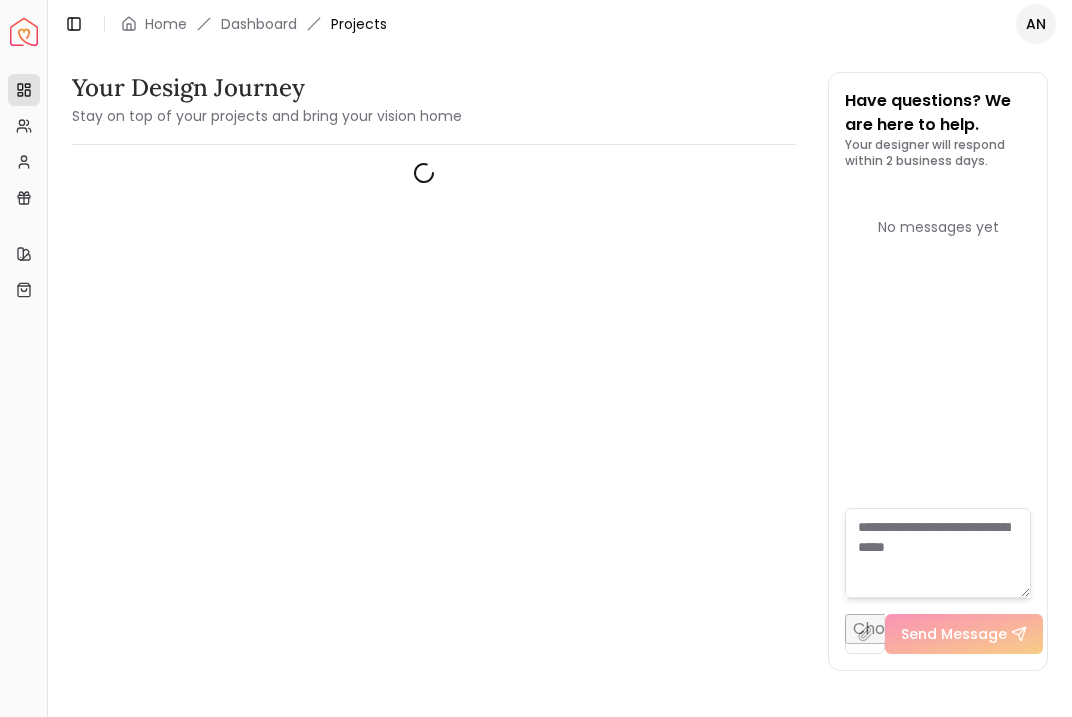 scroll, scrollTop: 0, scrollLeft: 0, axis: both 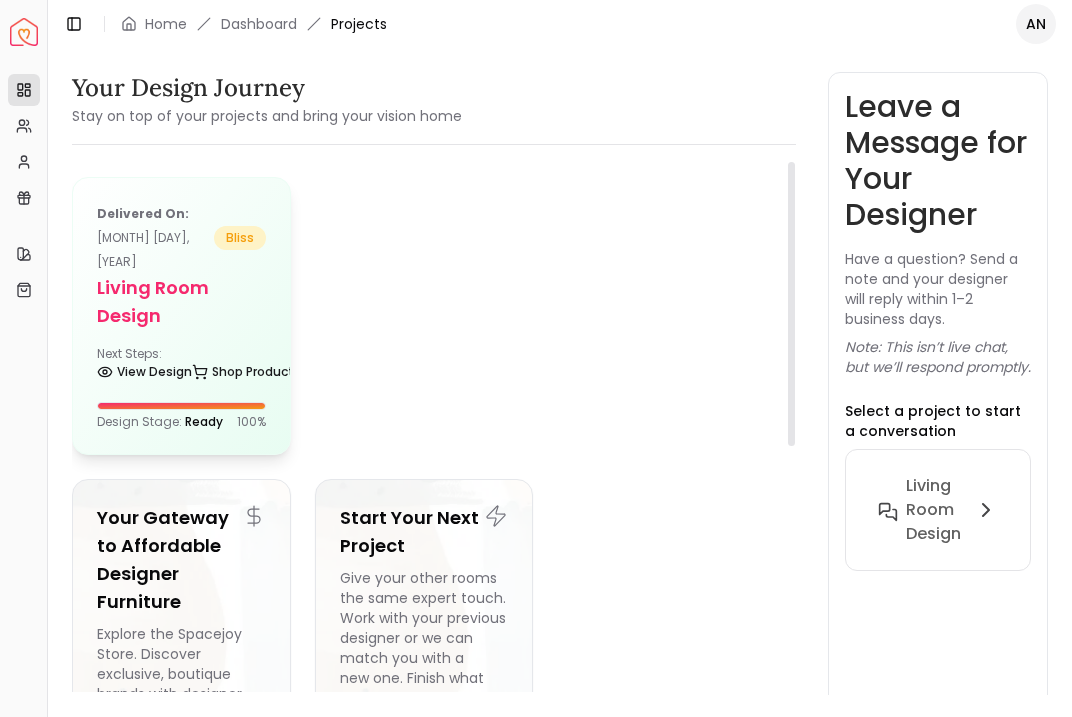 click on "Living Room Design" at bounding box center (181, 302) 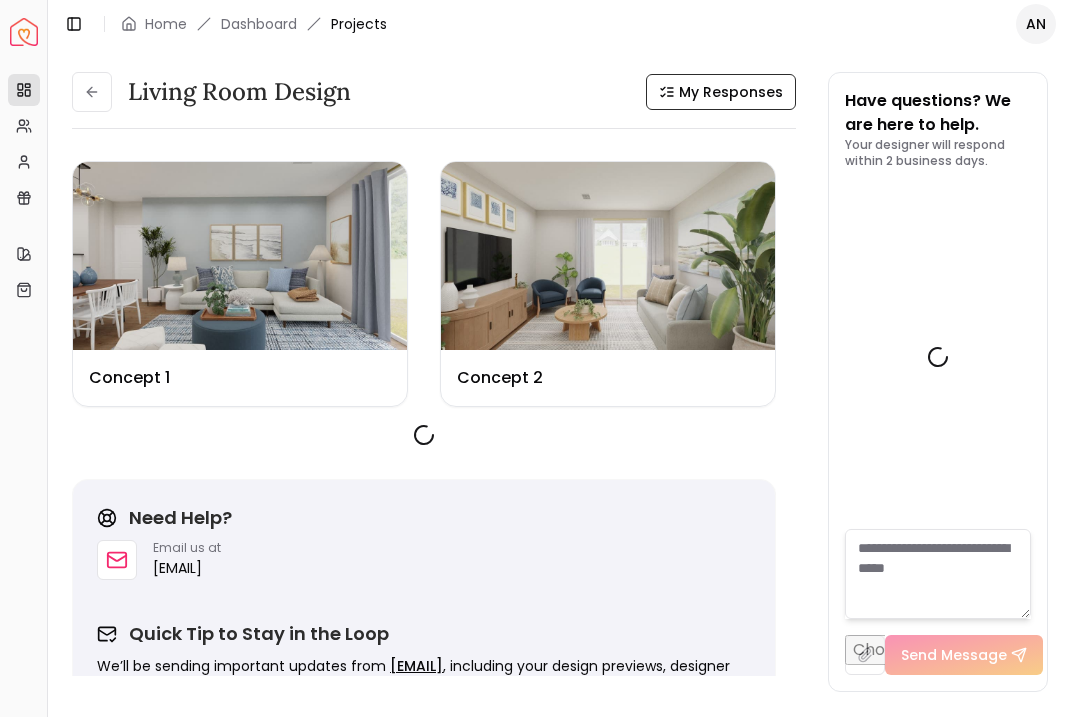 scroll, scrollTop: 3244, scrollLeft: 0, axis: vertical 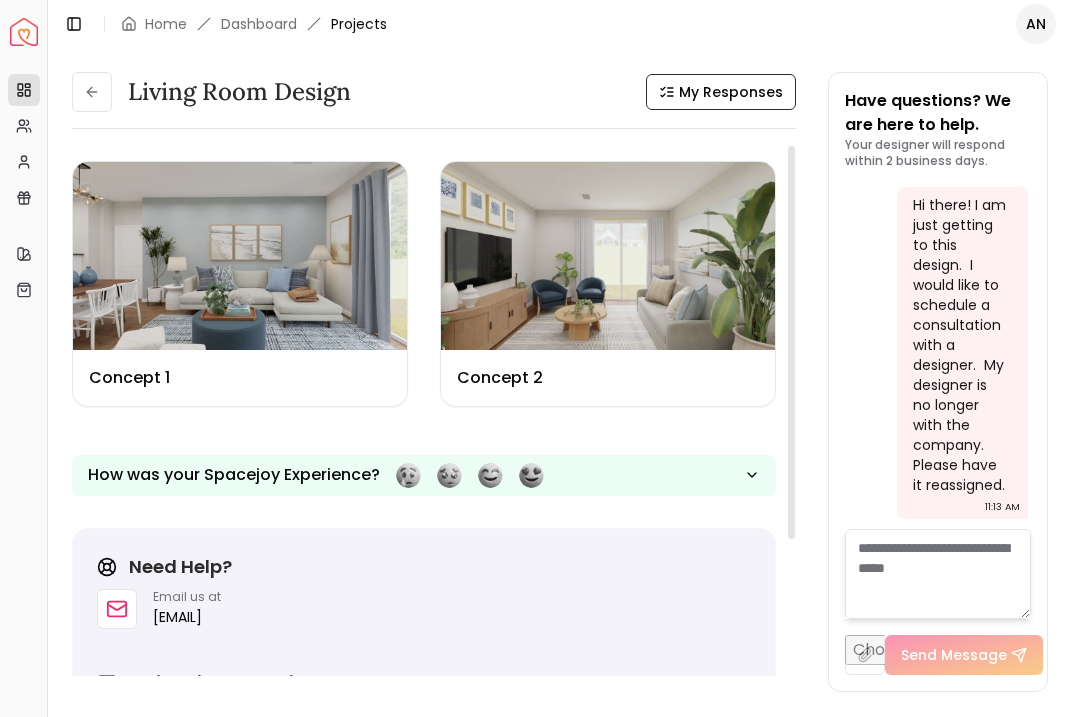 click at bounding box center [240, 256] 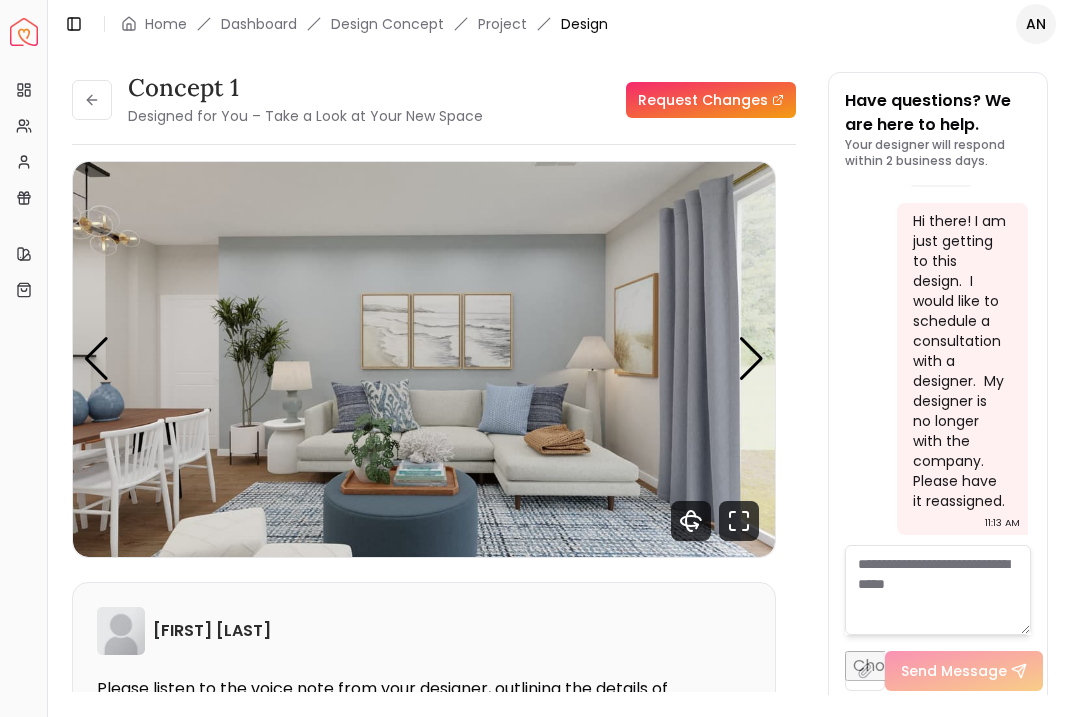 scroll, scrollTop: 3228, scrollLeft: 0, axis: vertical 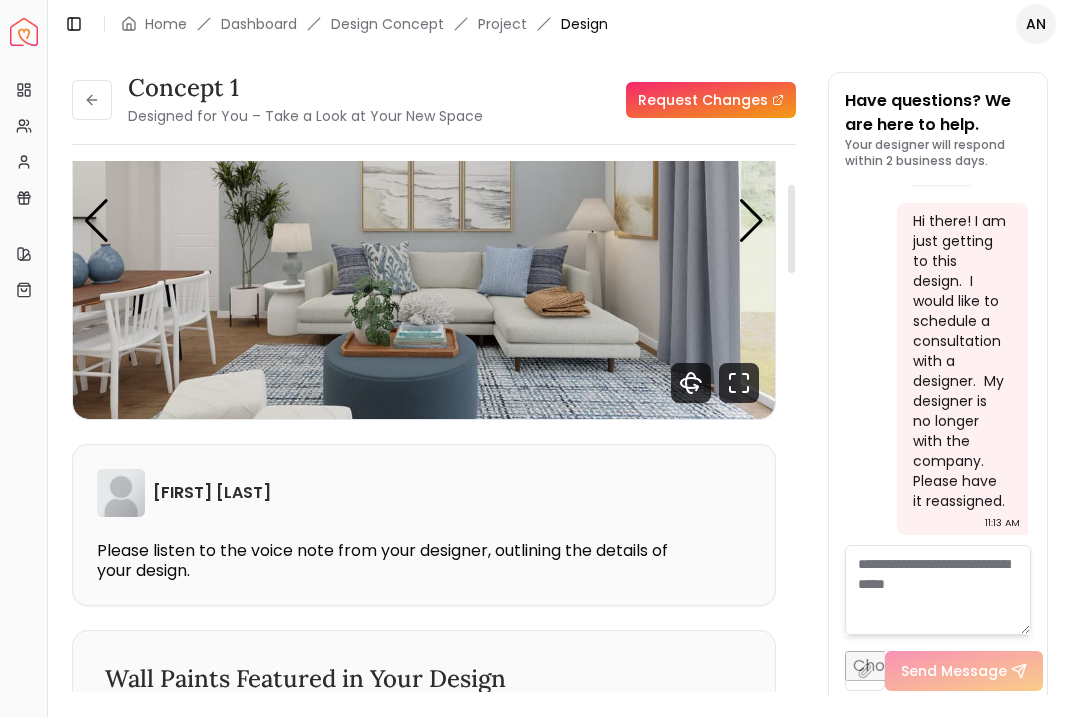click at bounding box center [424, 221] 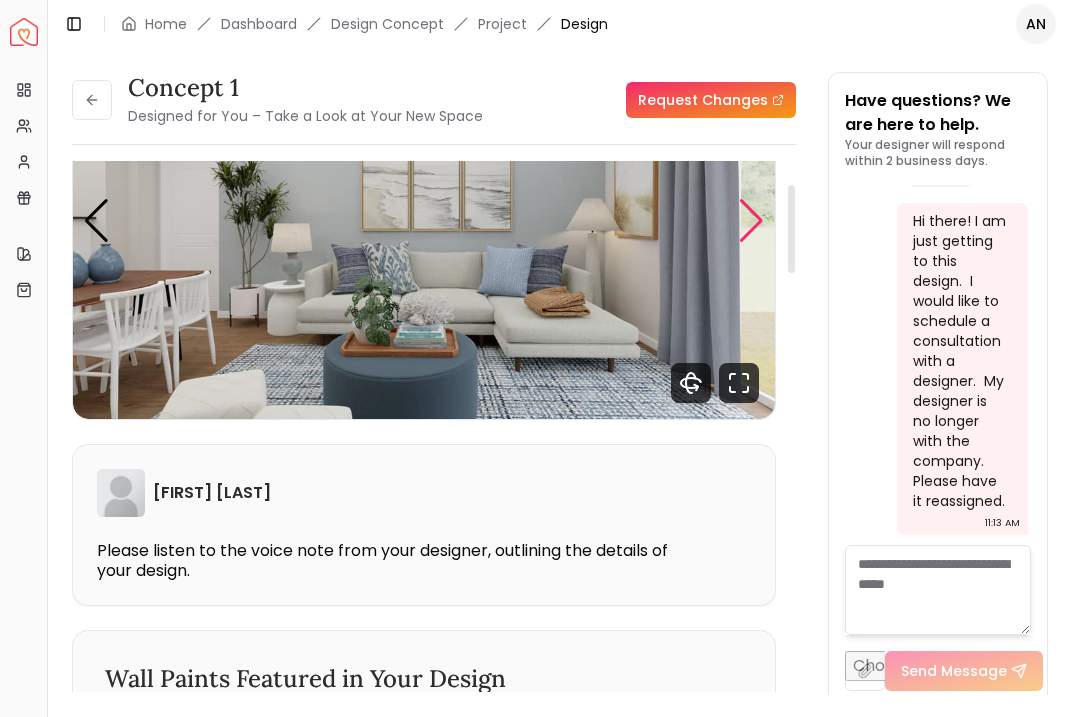 click at bounding box center [751, 221] 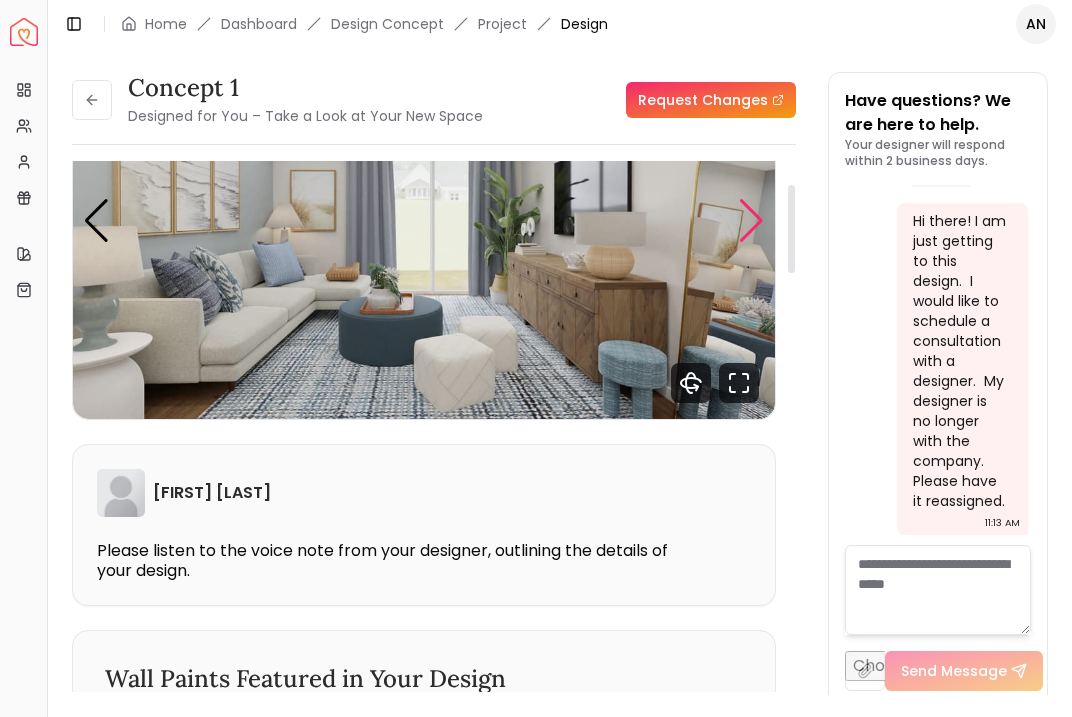 click at bounding box center [751, 221] 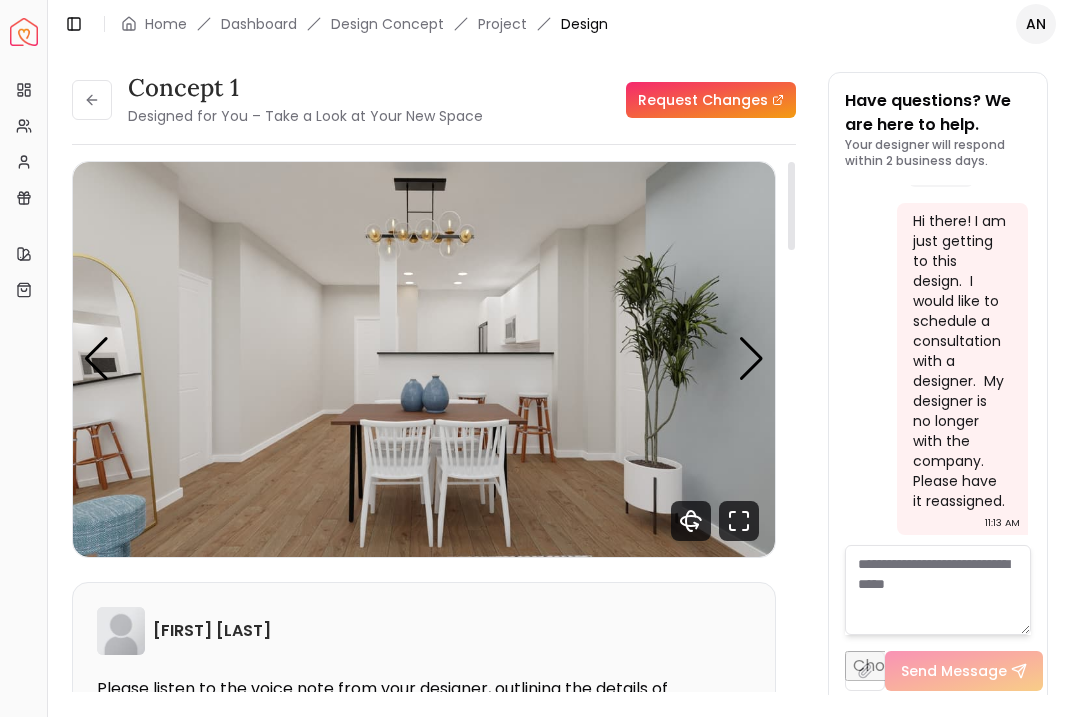 scroll, scrollTop: 0, scrollLeft: 0, axis: both 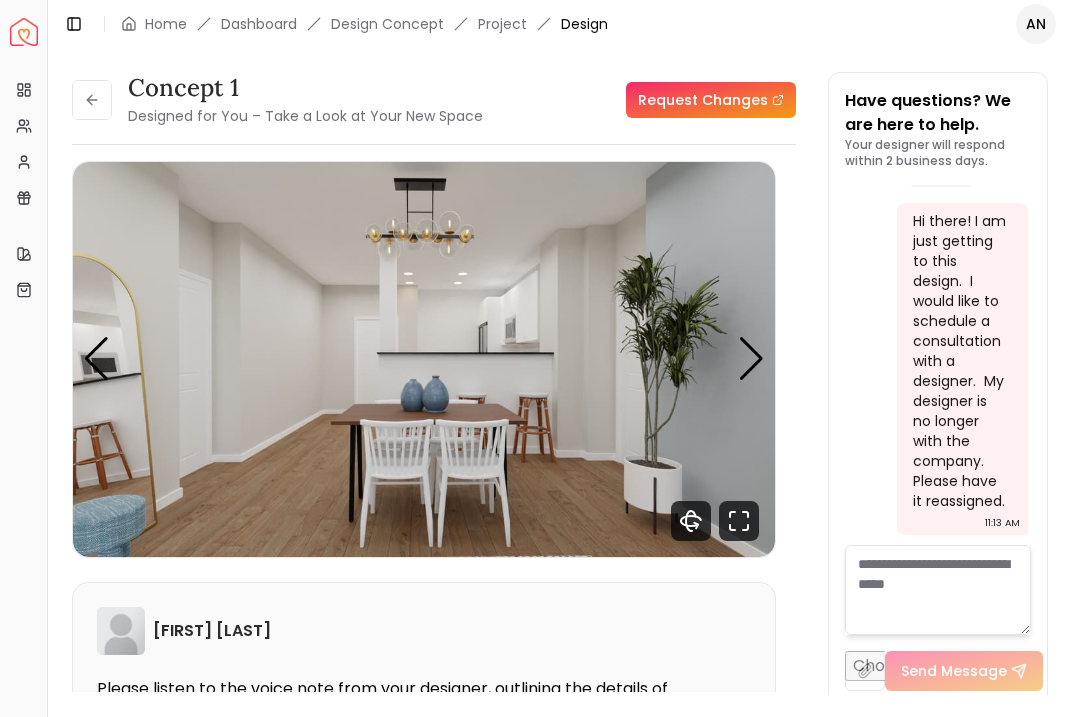 click on "Request Changes" at bounding box center (711, 100) 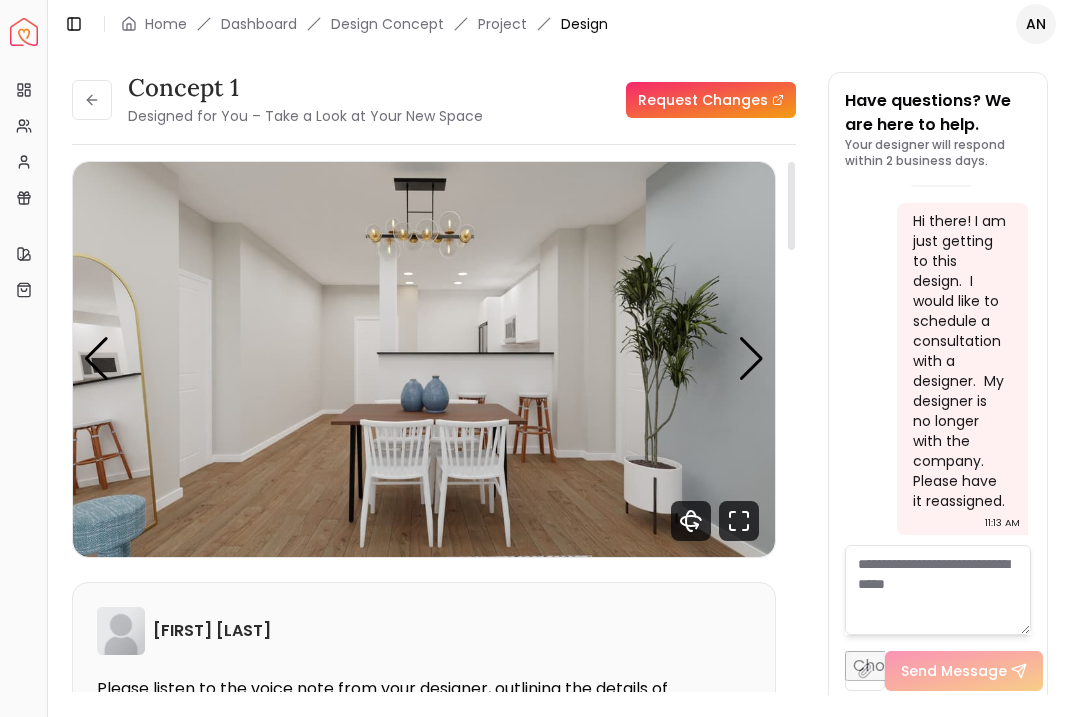 click on "Request Changes" at bounding box center [711, 100] 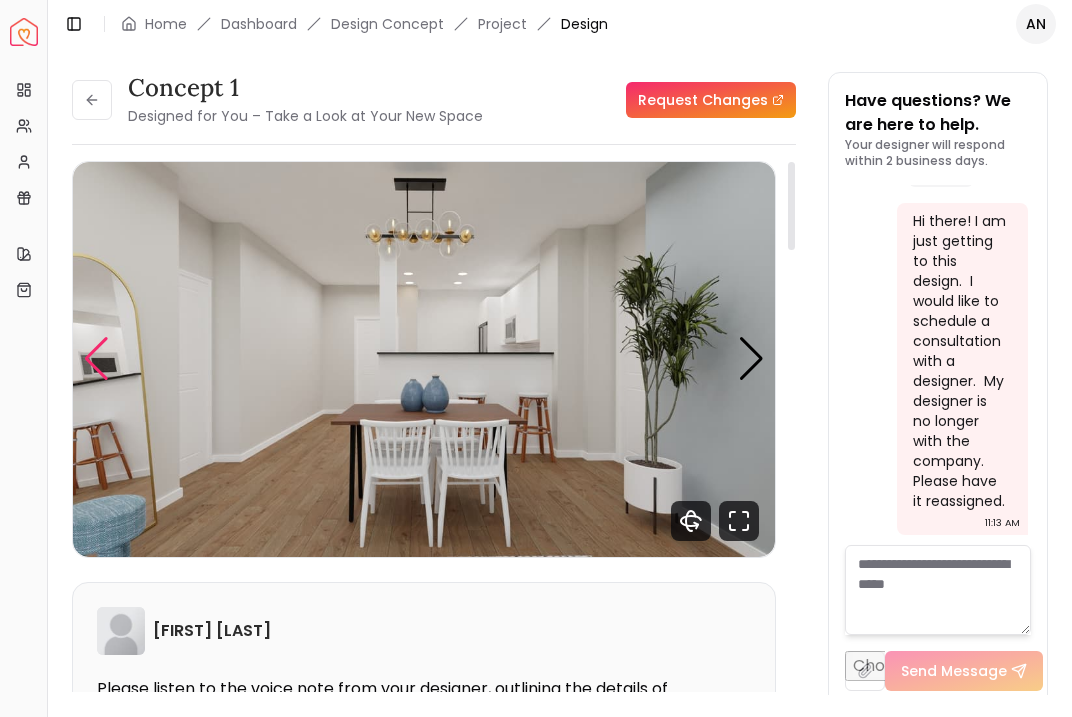 click at bounding box center (96, 359) 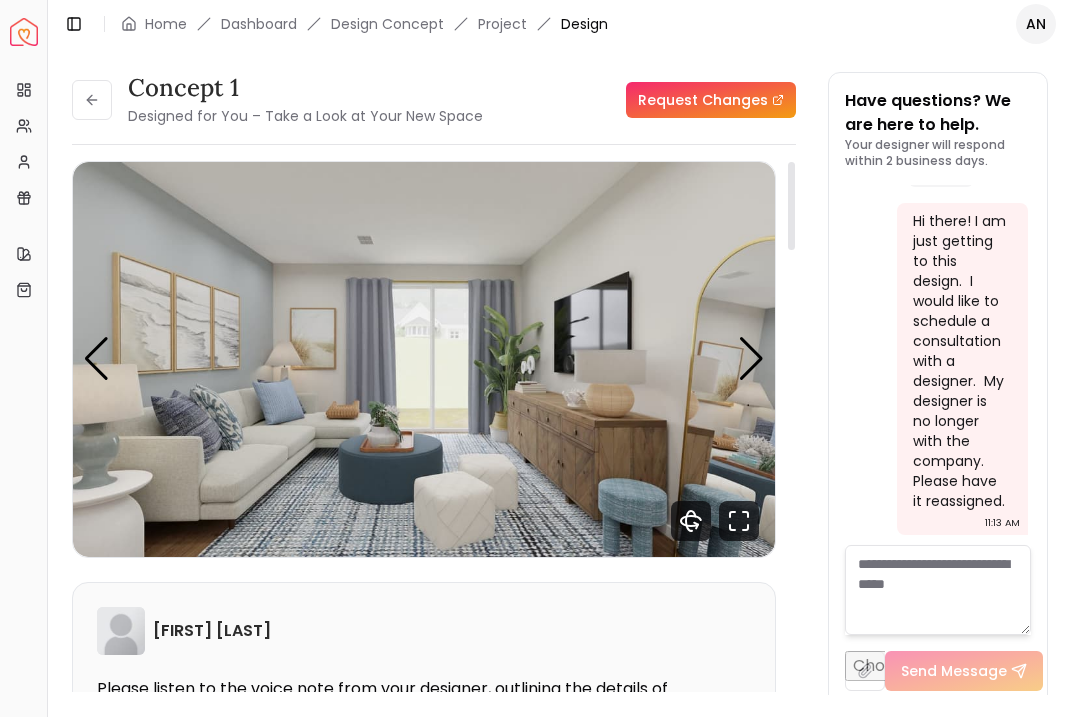 scroll, scrollTop: 0, scrollLeft: 0, axis: both 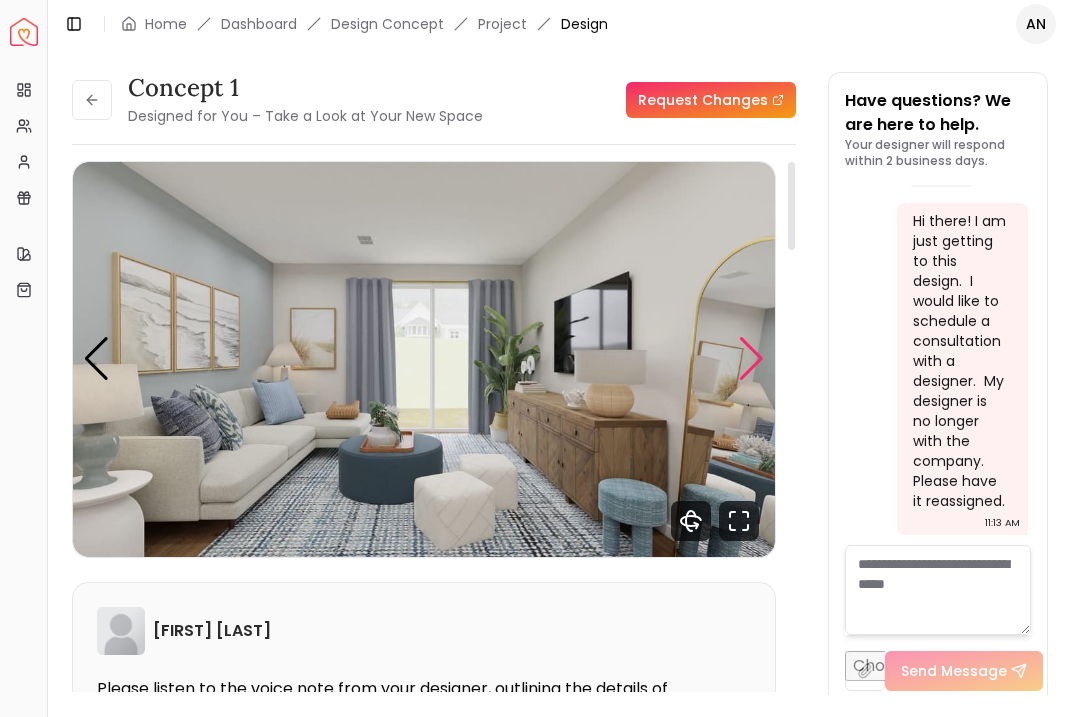 click at bounding box center [751, 359] 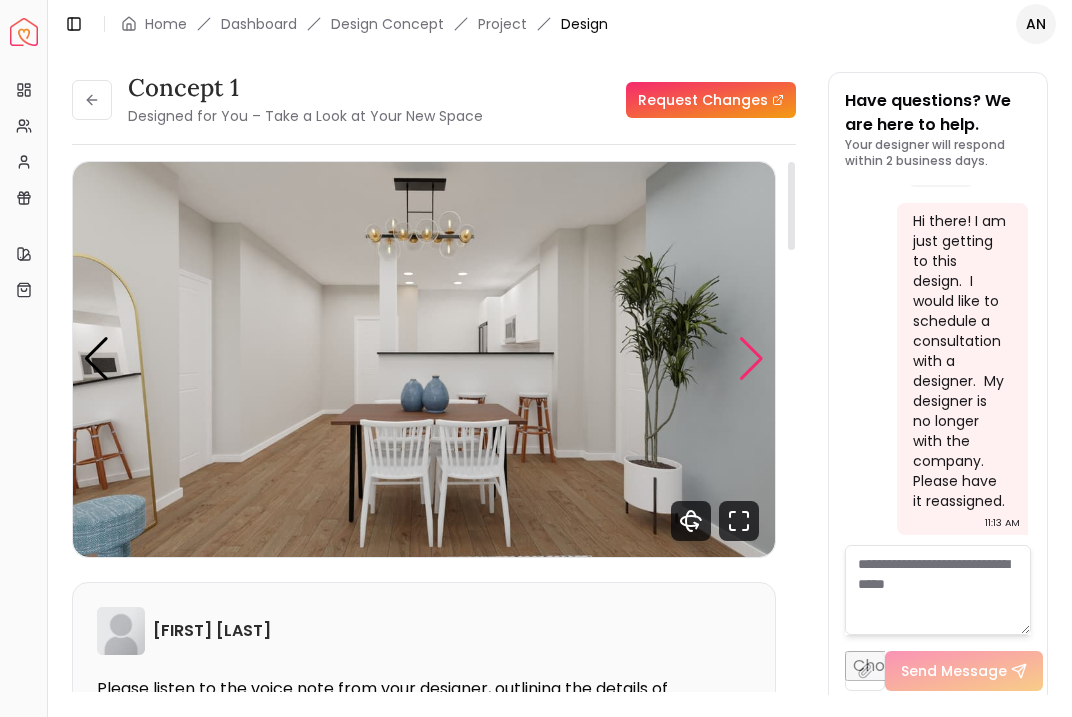 click at bounding box center [751, 359] 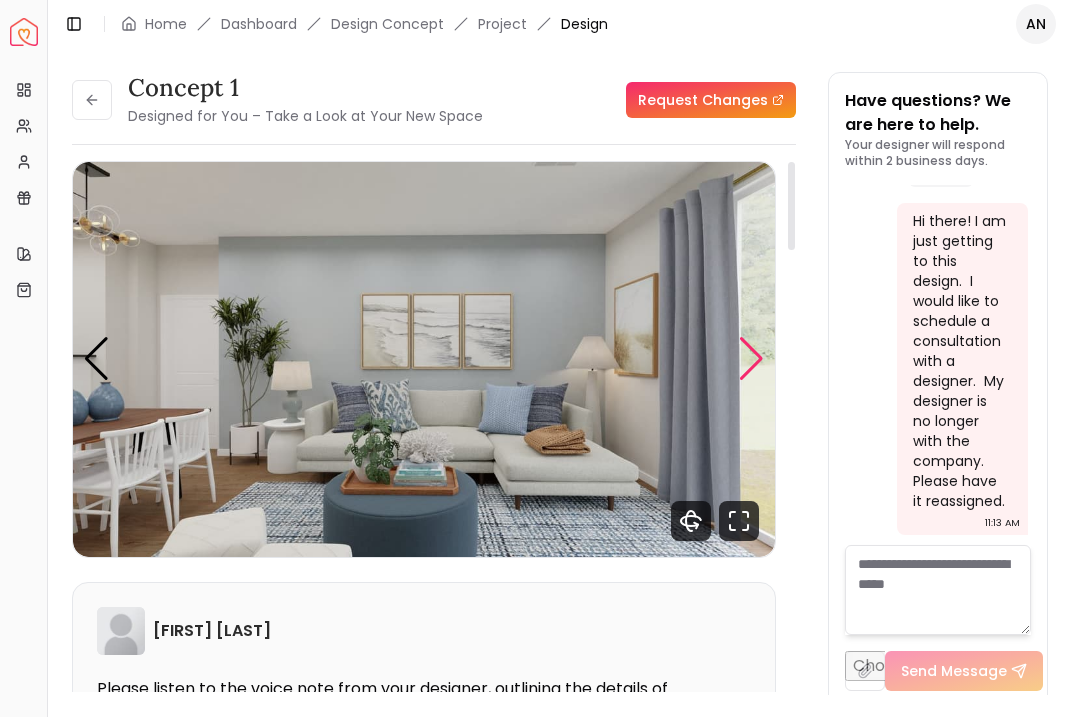 click at bounding box center [751, 359] 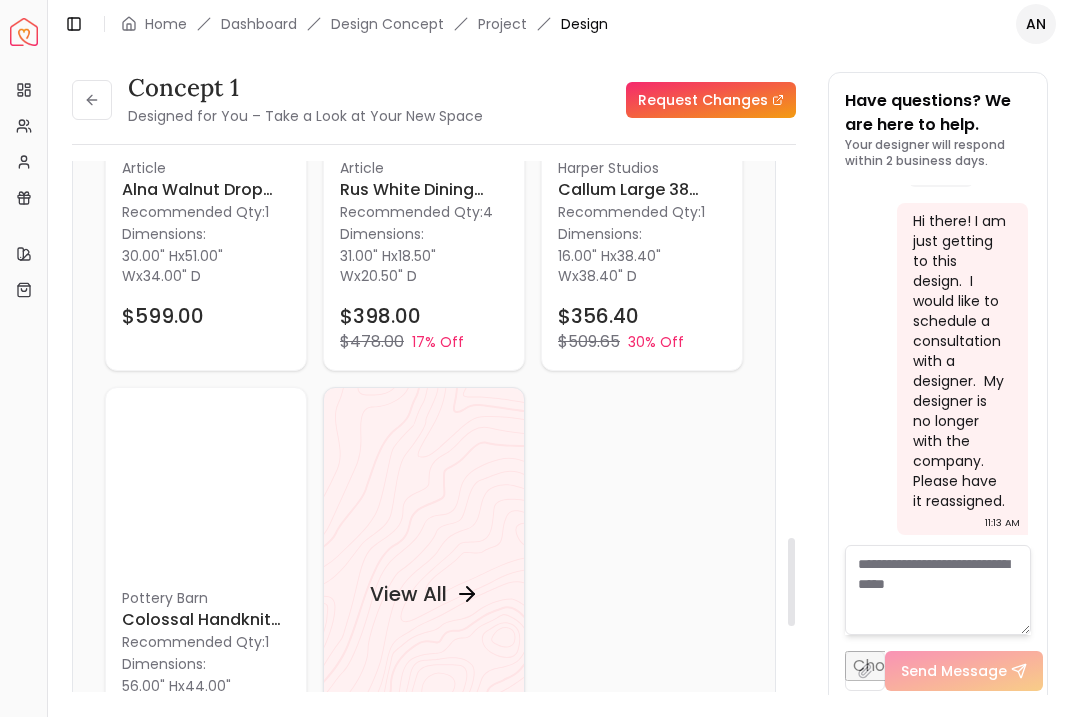 scroll, scrollTop: 2263, scrollLeft: 0, axis: vertical 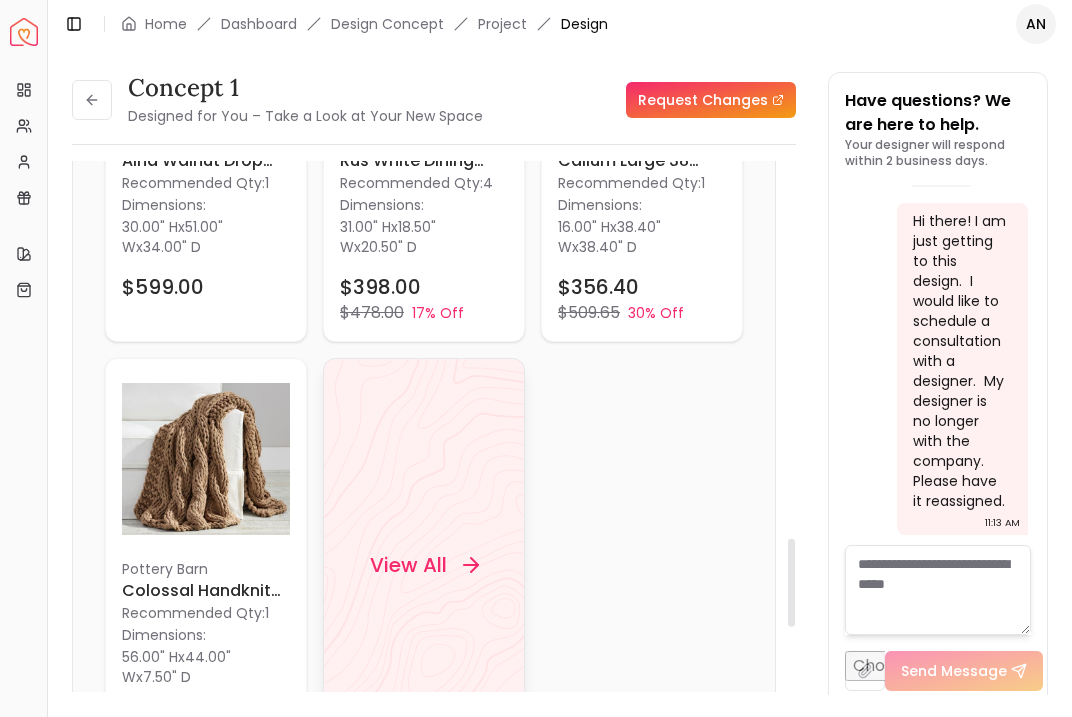 click on "View All" at bounding box center [424, 565] 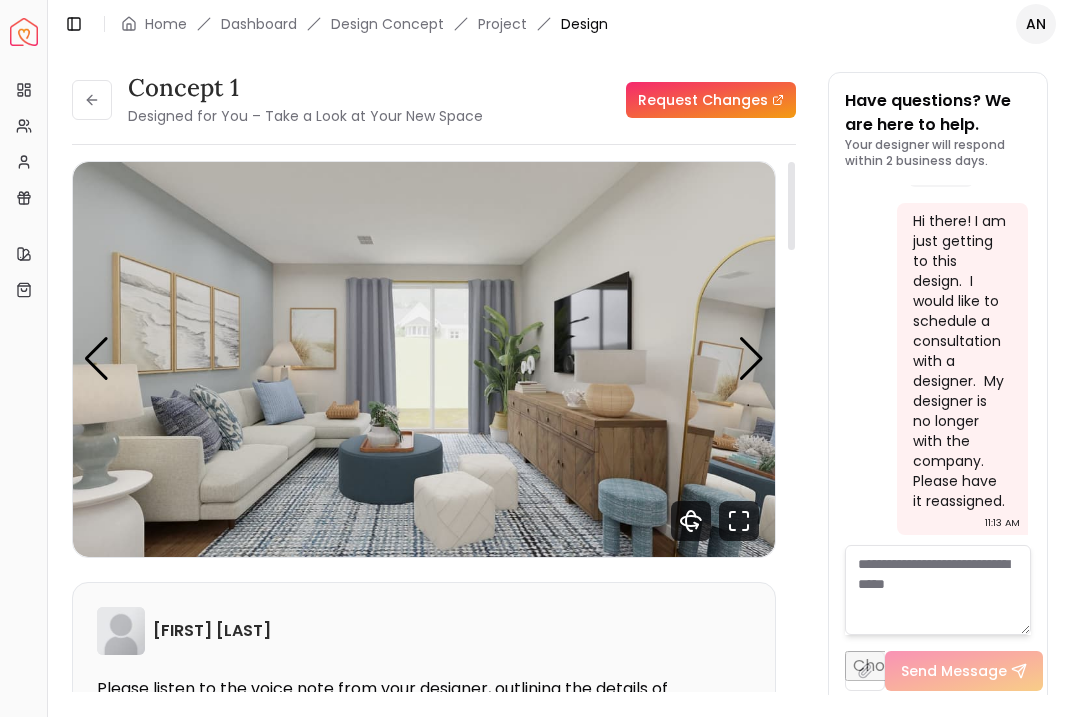 scroll, scrollTop: 0, scrollLeft: 0, axis: both 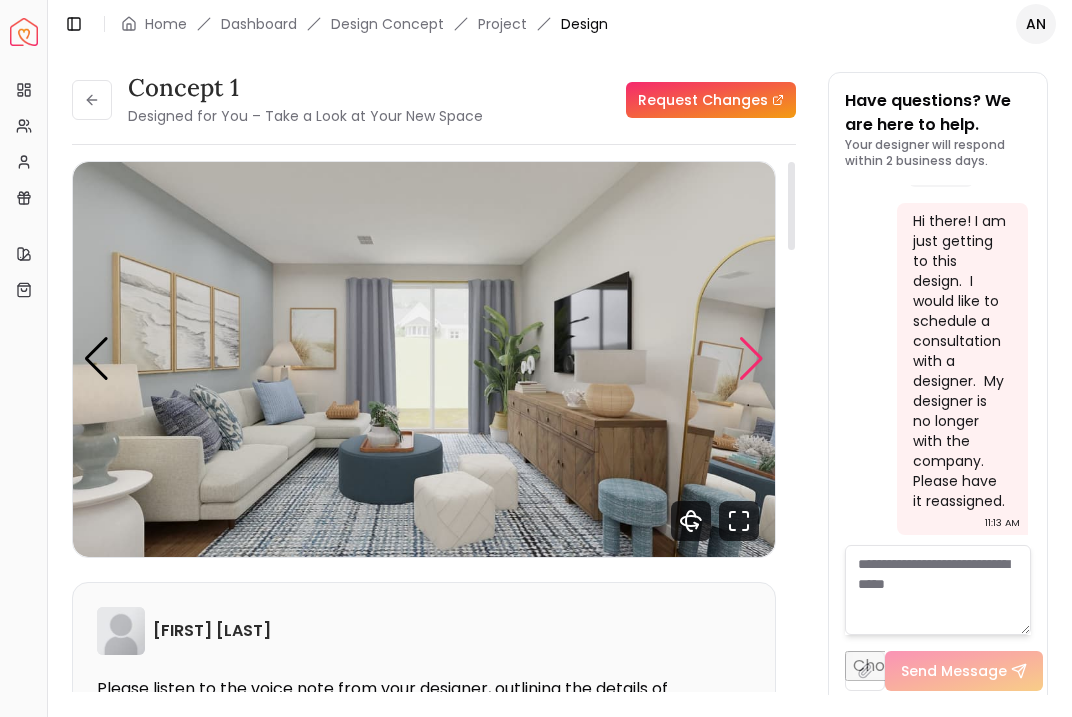 click at bounding box center [751, 359] 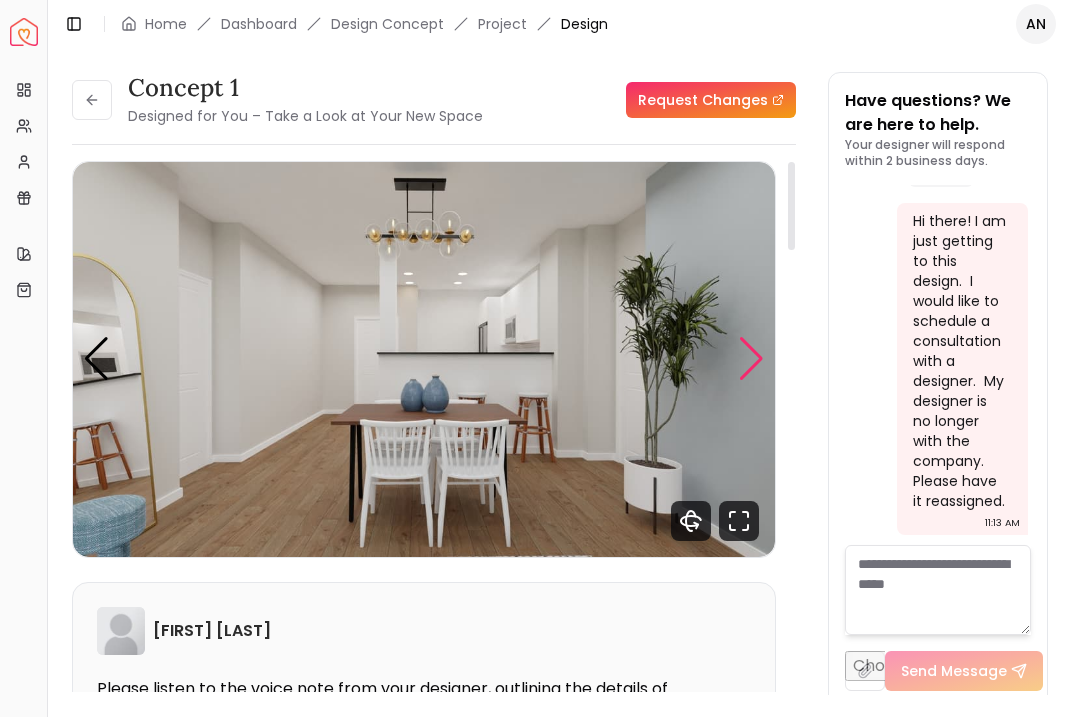 click at bounding box center (751, 359) 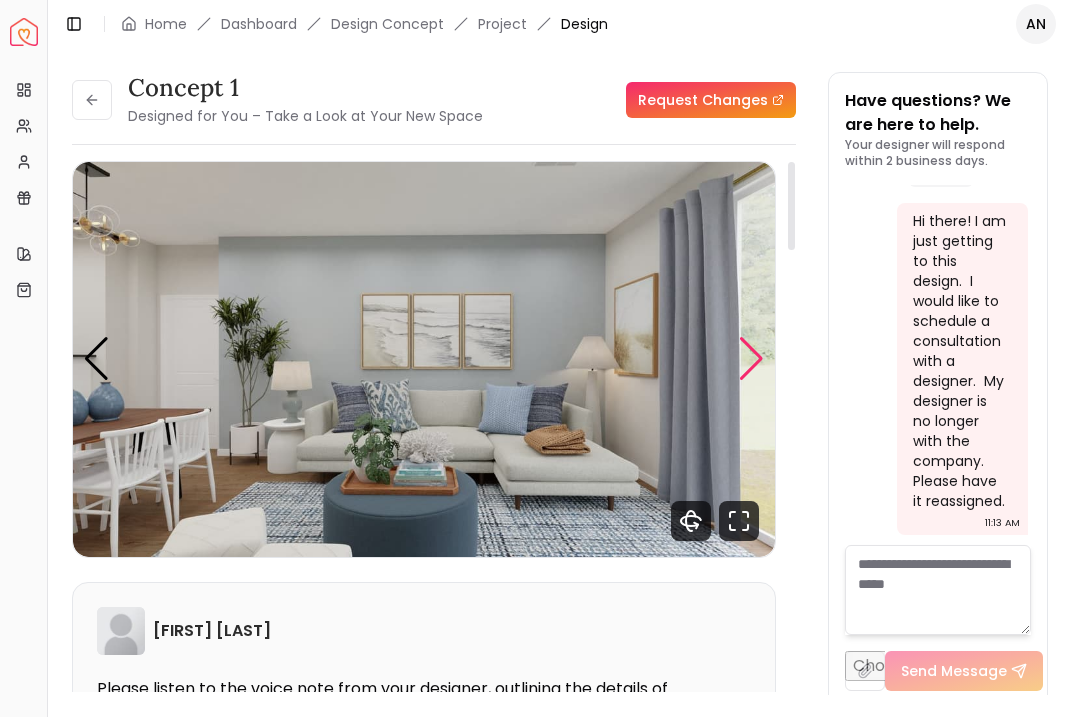 click at bounding box center [751, 359] 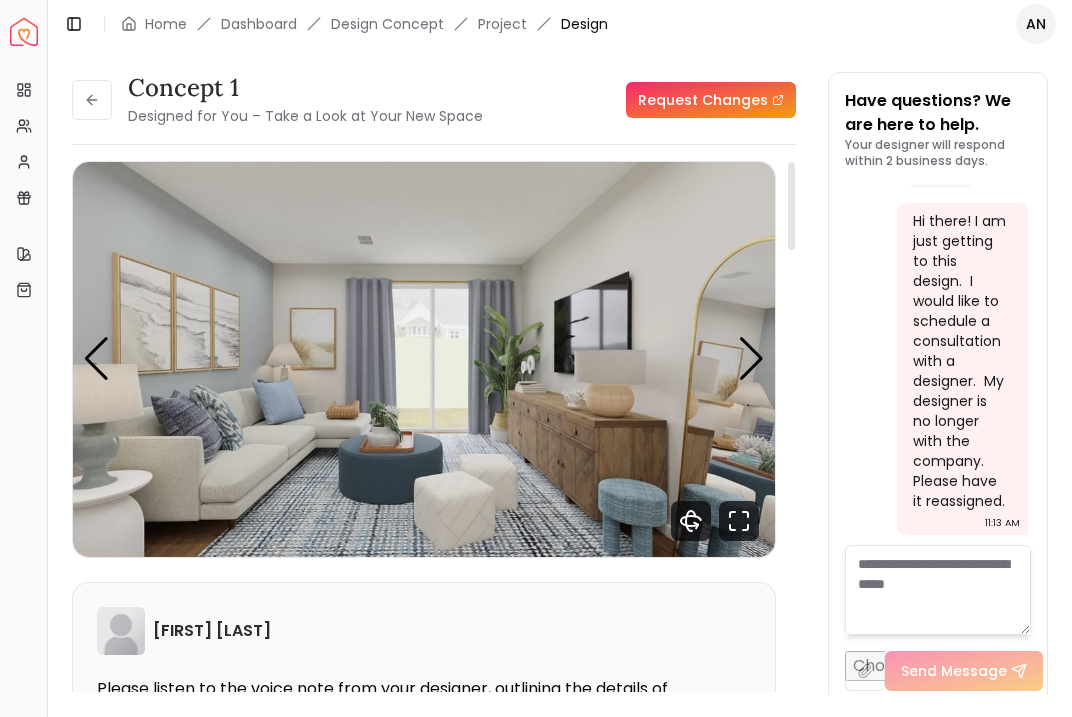 click at bounding box center [424, 359] 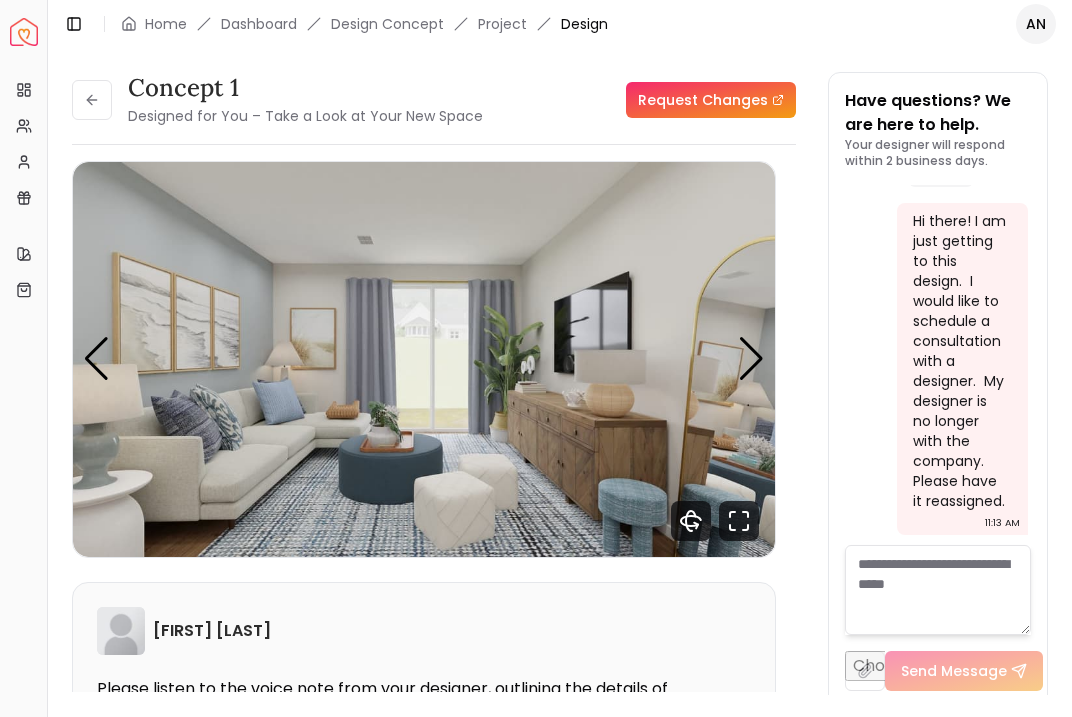 scroll, scrollTop: 0, scrollLeft: 0, axis: both 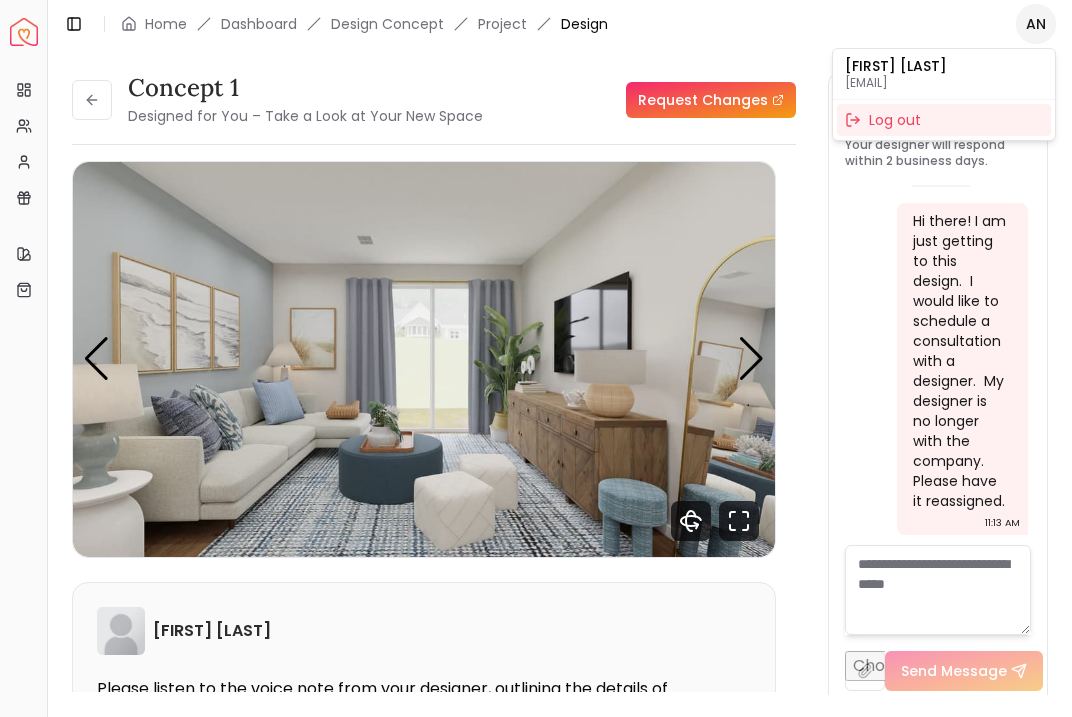 click on "Spacejoy Dashboard Overview Projects My Referrals My Profile Gift Card Balance Quick Links My Style My Store Toggle Sidebar Home Dashboard Design Concept Project Design AN Concept 1 Designed for You – Take a Look at Your New Space Request Changes Concept 1 Designed for You – Take a Look at Your New Space Request Changes Pannellum Loading... Start Heather Wise Please listen to the voice note from your designer, outlining the details of your design. Wall Paints Featured in Your Design Sherwin Williams Jubilee Sherwin Williams Eider White Why Shop with Spacejoy? Shopping through Spacejoy isn’t just convenient — it’s smarter. Here’s why: One Cart, All Brands Our concierge places your orders across all retailers—no juggling multiple accounts. Track Everything, In One Place Monitor all your orders from different brands in your Spacejoy dashboard. Returns? Refunds? Relax. We manage returns and refunds with retailers so you don’t have to. Price Match Guarantee Deals Done Right Exclusive Discounts ( 32" at bounding box center [536, 358] 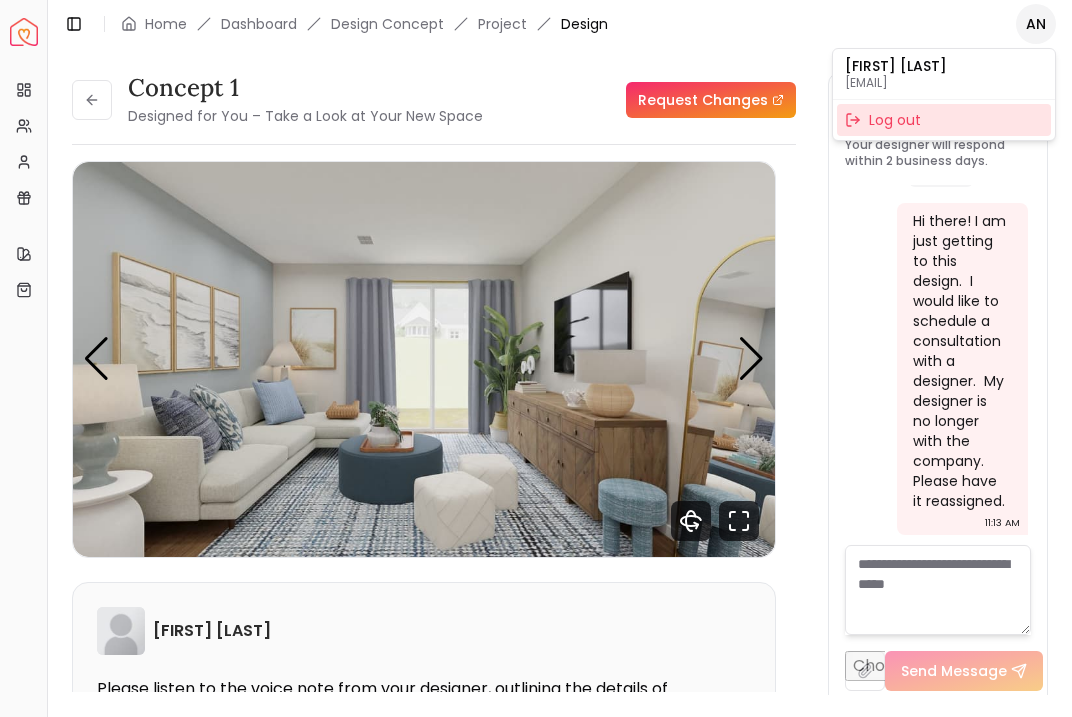 click on "Log out" at bounding box center (944, 120) 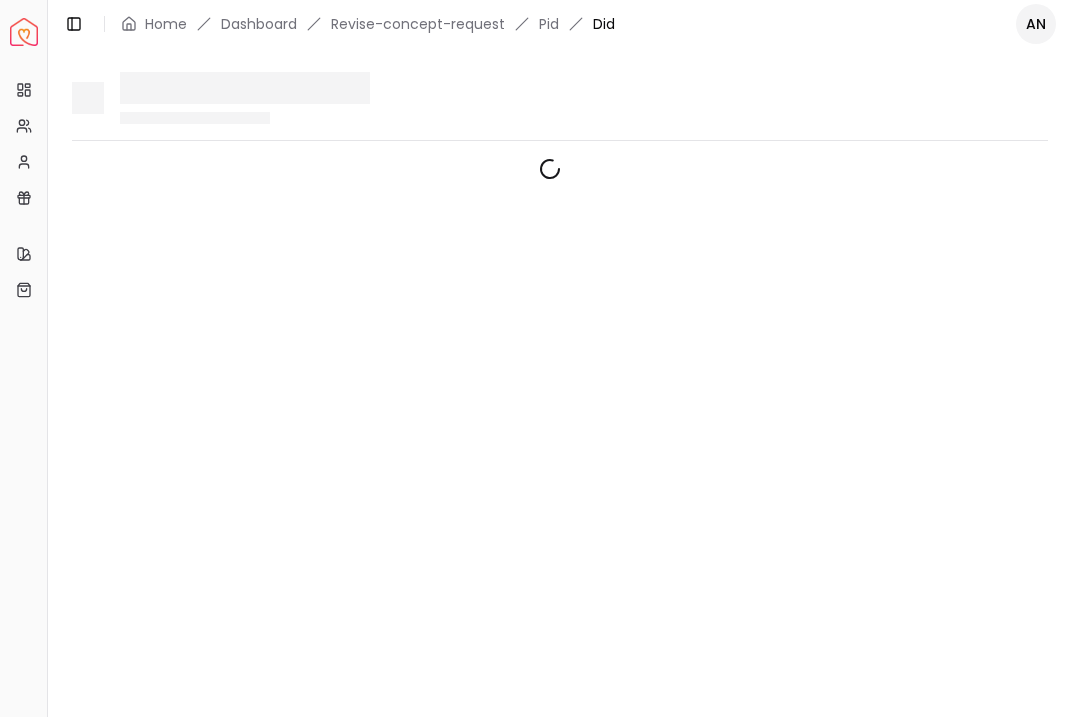 scroll, scrollTop: 0, scrollLeft: 0, axis: both 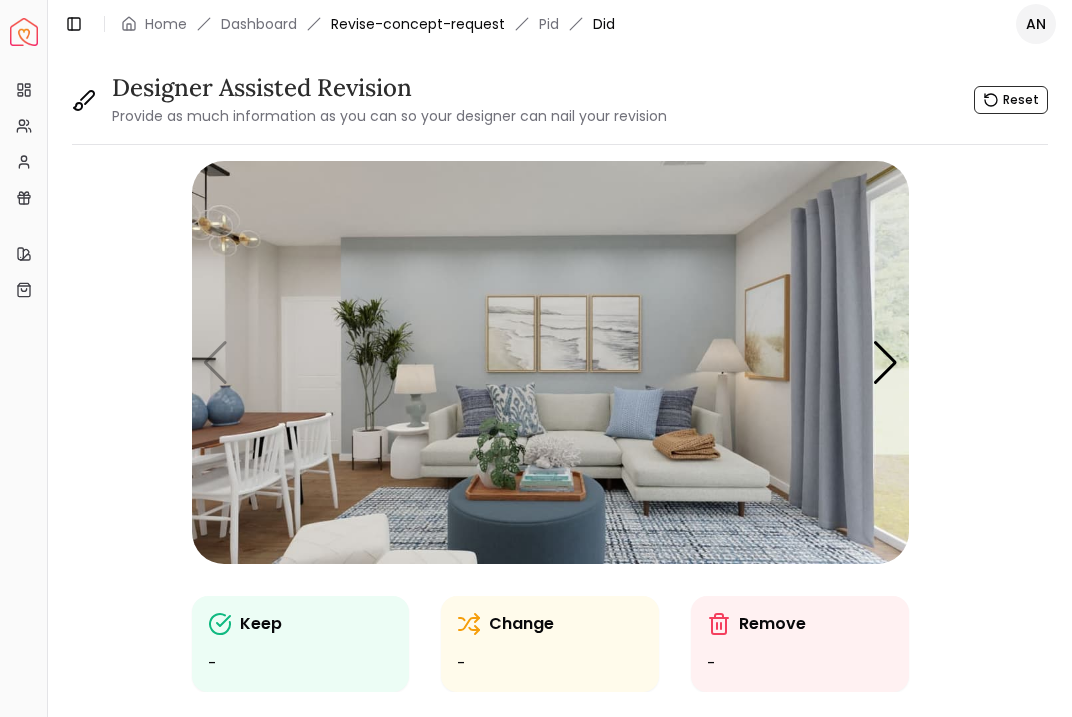 click on "Revise-concept-request" at bounding box center [418, 24] 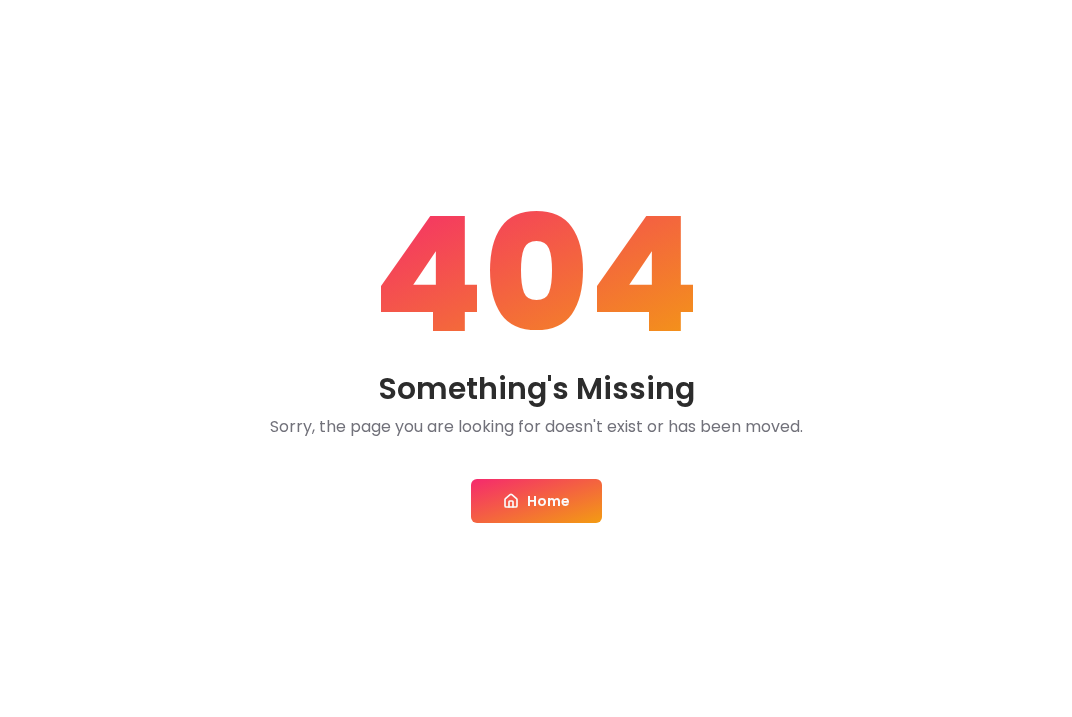 scroll, scrollTop: 0, scrollLeft: 0, axis: both 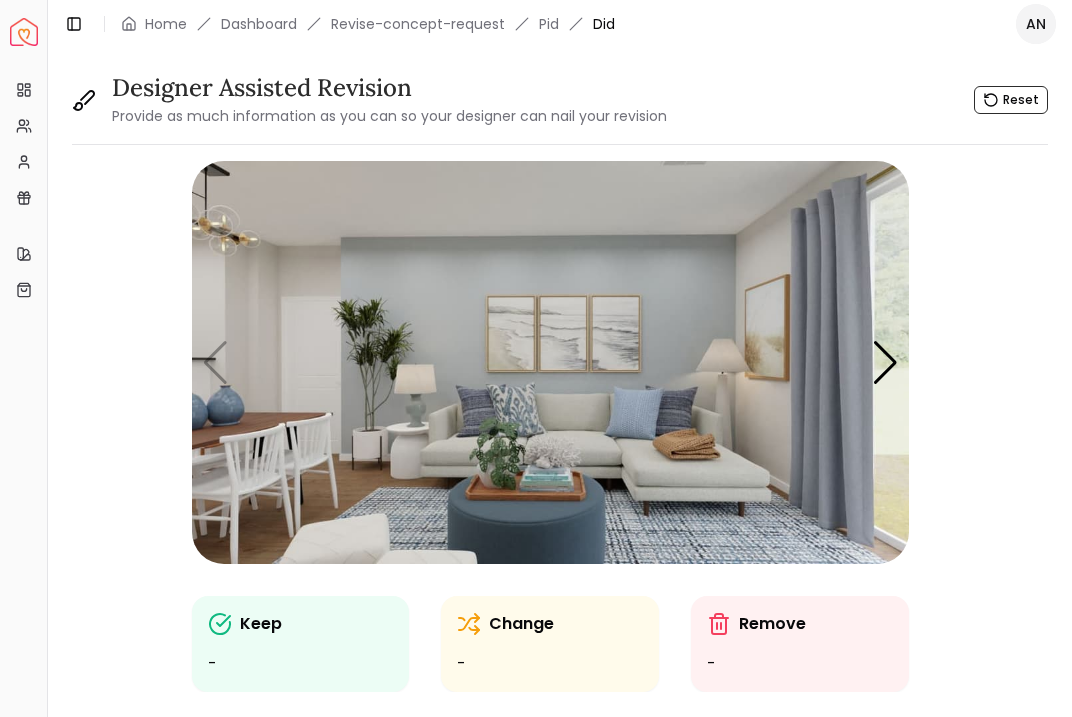 click on "Spacejoy Dashboard Overview Projects My Referrals My Profile Gift Card Balance Quick Links My Style My Store Toggle Sidebar Home Dashboard Revise-concept-request Pid Did AN Designer Assisted Revision Provide as much information as you can so your designer can nail your revision Reset Keep - Change - Remove - Any Closing Comment   (Optional) Once the design is sent for revision, no further changes are allowed. Please review all comments thoroughly before submission. CANCEL SEND FOR REVISION" at bounding box center [536, 358] 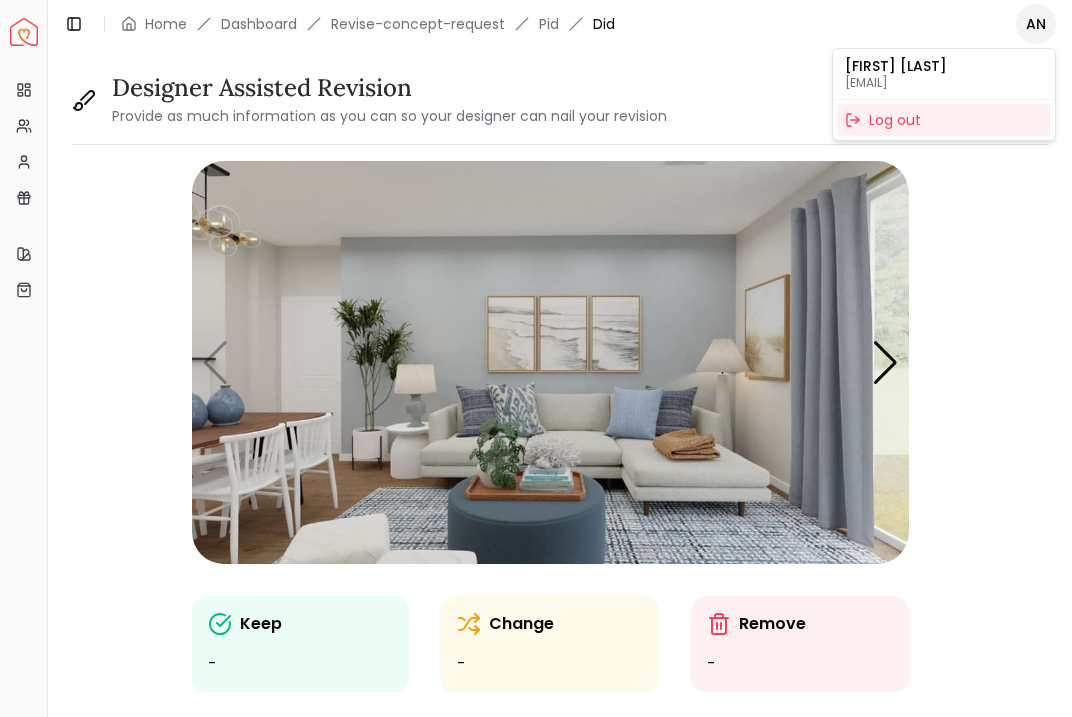 click on "[EMAIL]" at bounding box center [944, 83] 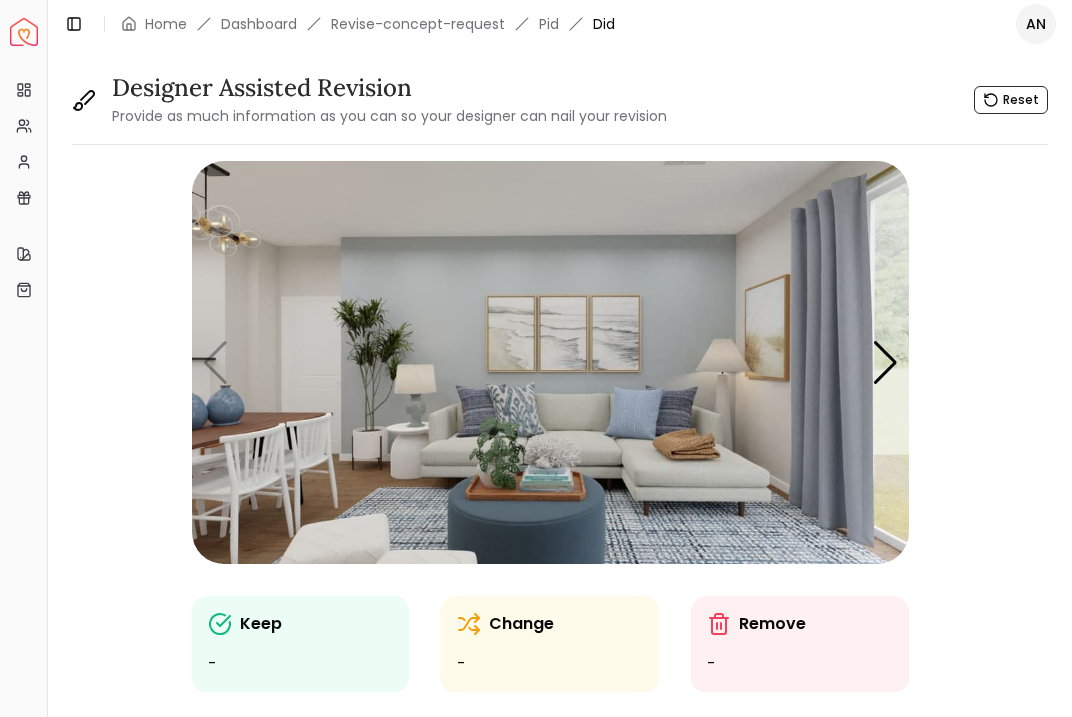 scroll, scrollTop: 0, scrollLeft: 0, axis: both 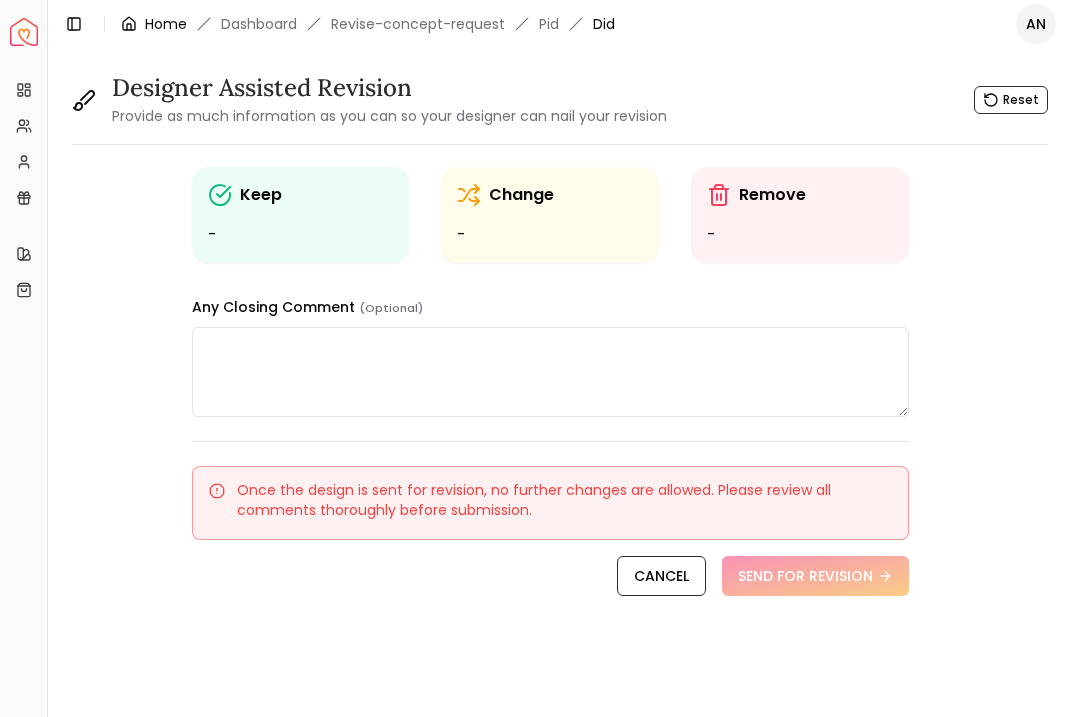 click on "Home" at bounding box center [166, 24] 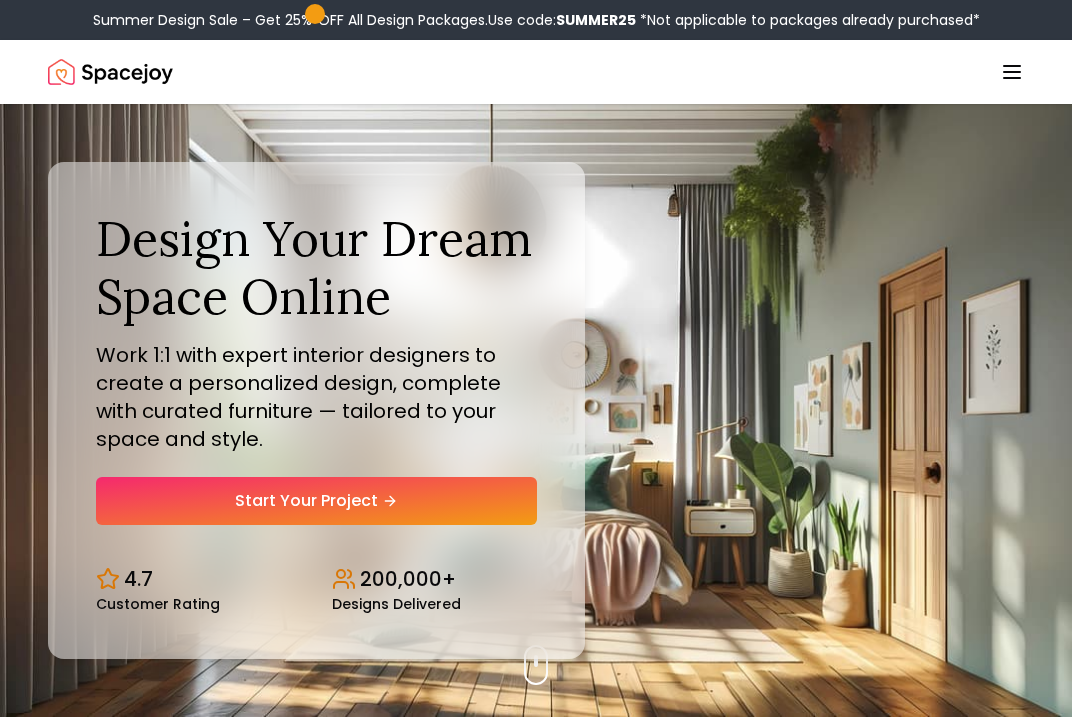 click on "Summer Design Sale – Get 25% OFF All Design Packages.  Use code:  SUMMER25   *Not applicable to packages already purchased*" at bounding box center [536, 20] 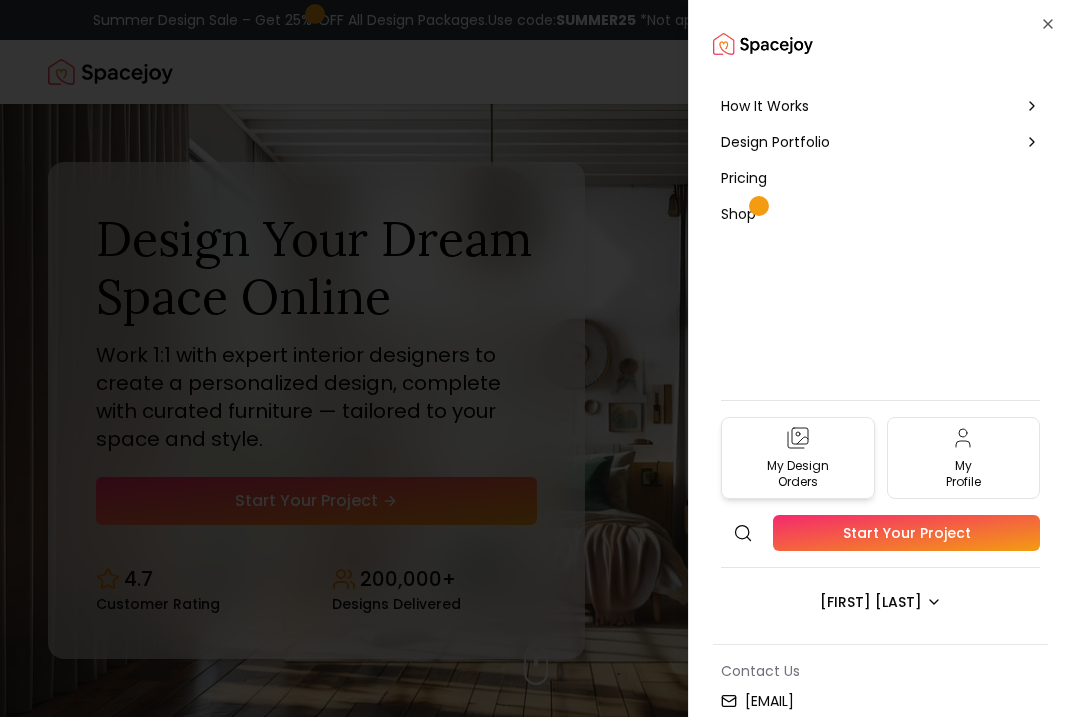 click on "My Design  Orders" at bounding box center [798, 458] 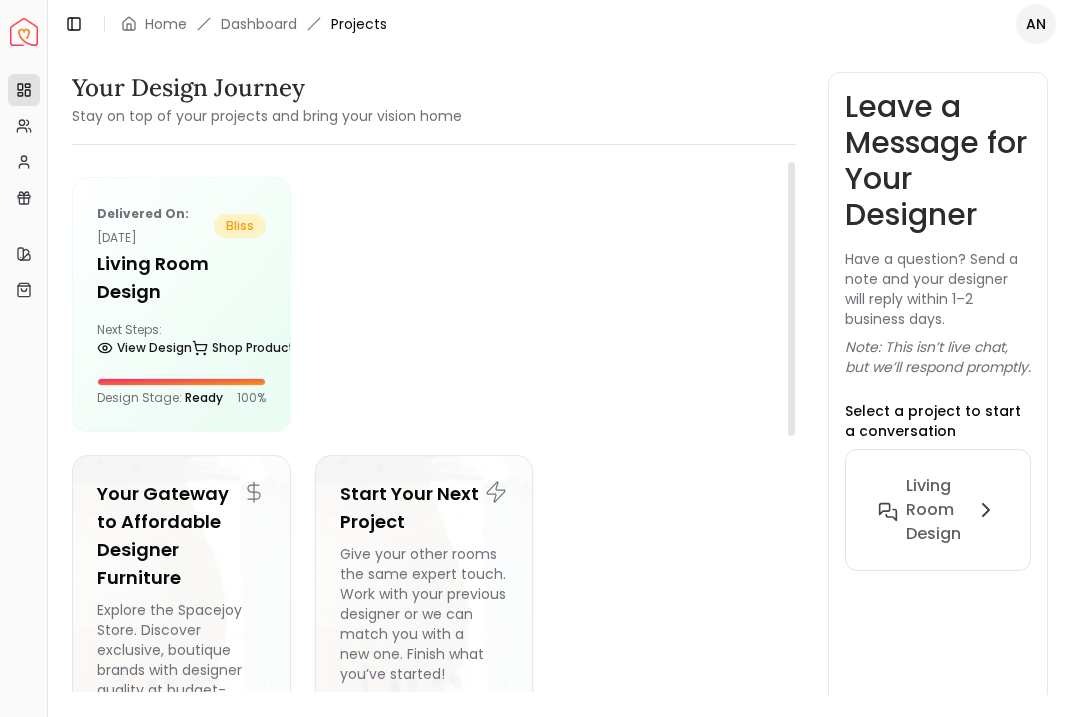 scroll, scrollTop: 0, scrollLeft: 0, axis: both 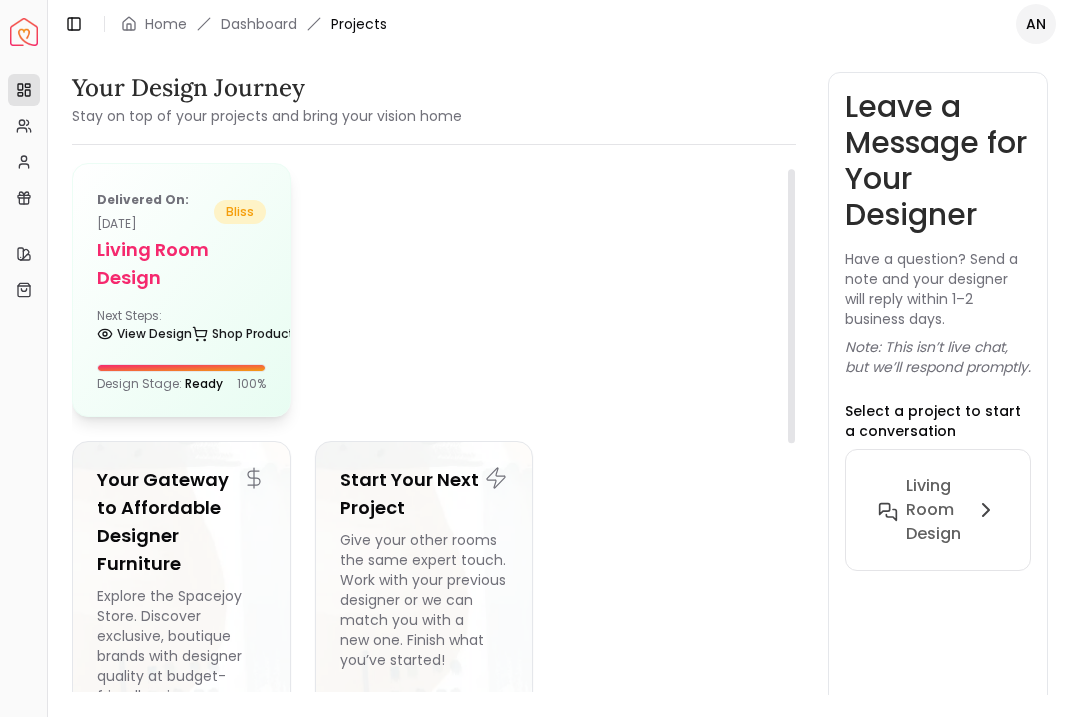 click on "Living Room Design" at bounding box center (181, 264) 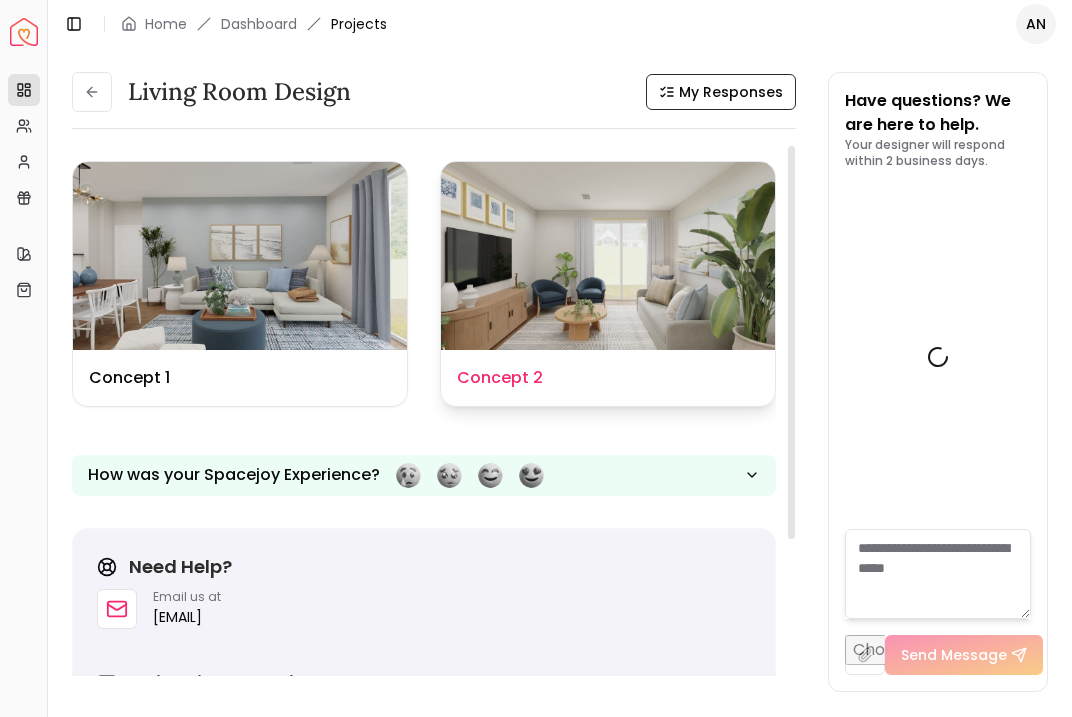 scroll, scrollTop: 11, scrollLeft: 0, axis: vertical 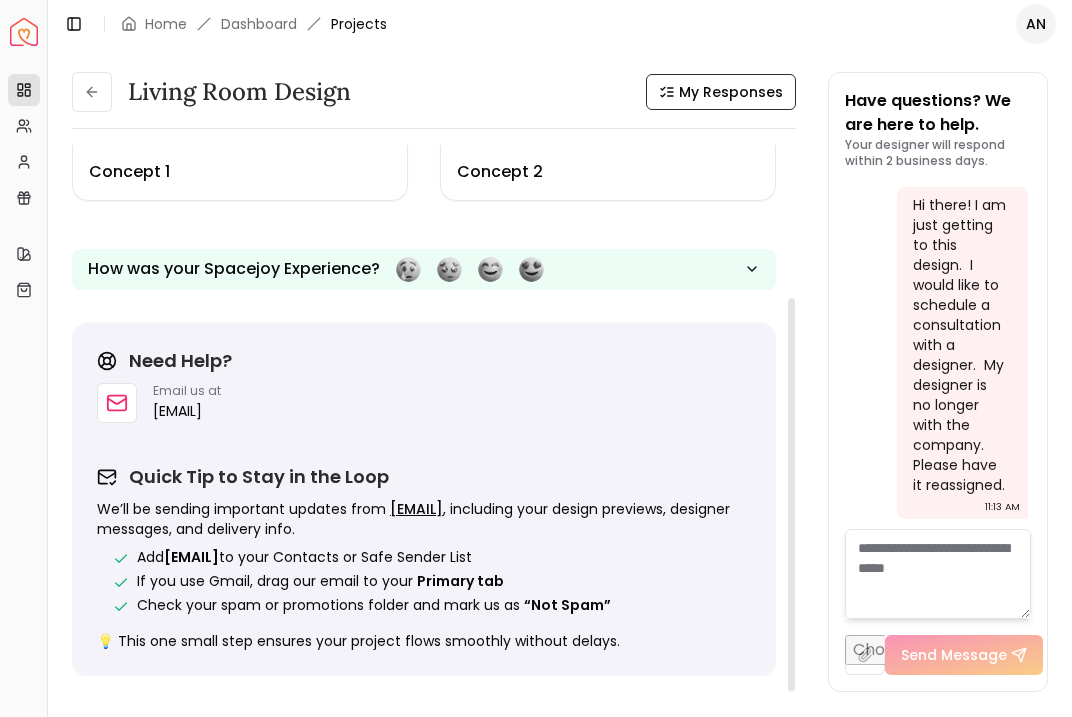 click on "Living Room Design  My Responses Design Name Concept 1 Design Name Concept 2 How was your Spacejoy Experience? Need Help? Email us at hello@spacejoy.com Quick Tip to Stay in the Loop We’ll be sending important updates from   hello@spacejoy.com , including your design previews, designer messages, and delivery info. Add  hello@spacejoy.com  to your Contacts or Safe Sender List If you use Gmail, drag our email to your   Primary tab Check your spam or promotions folder and mark us as   “Not Spam” 💡 This one small step ensures your project flows smoothly without delays." at bounding box center (434, 382) 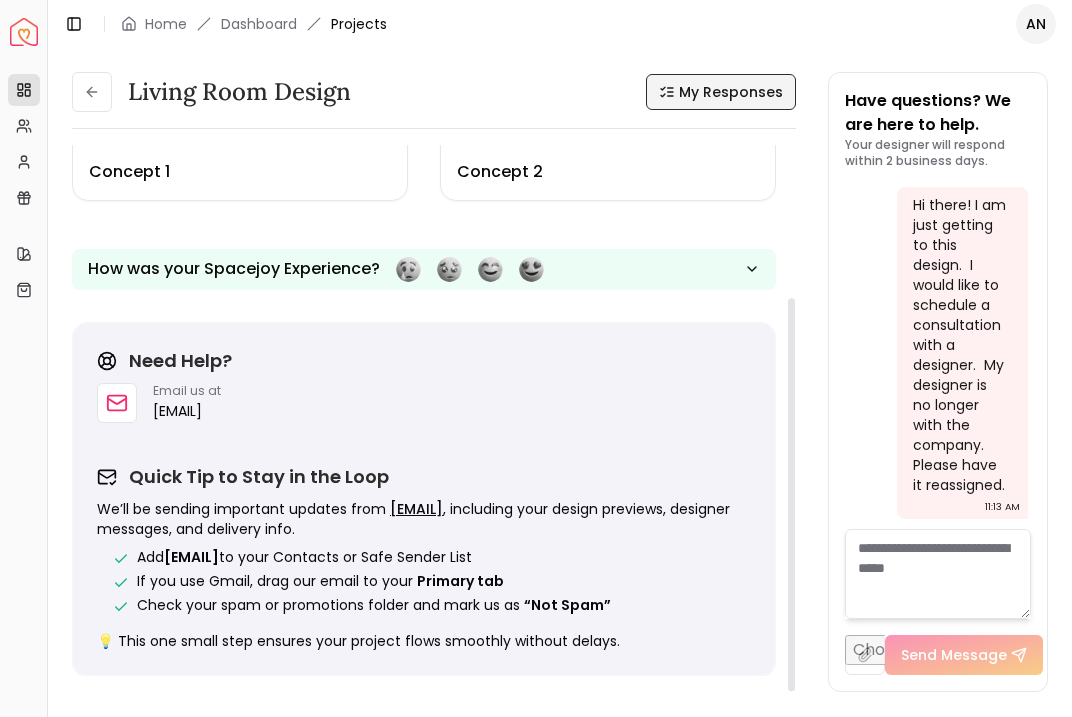 click on "My Responses" at bounding box center [731, 92] 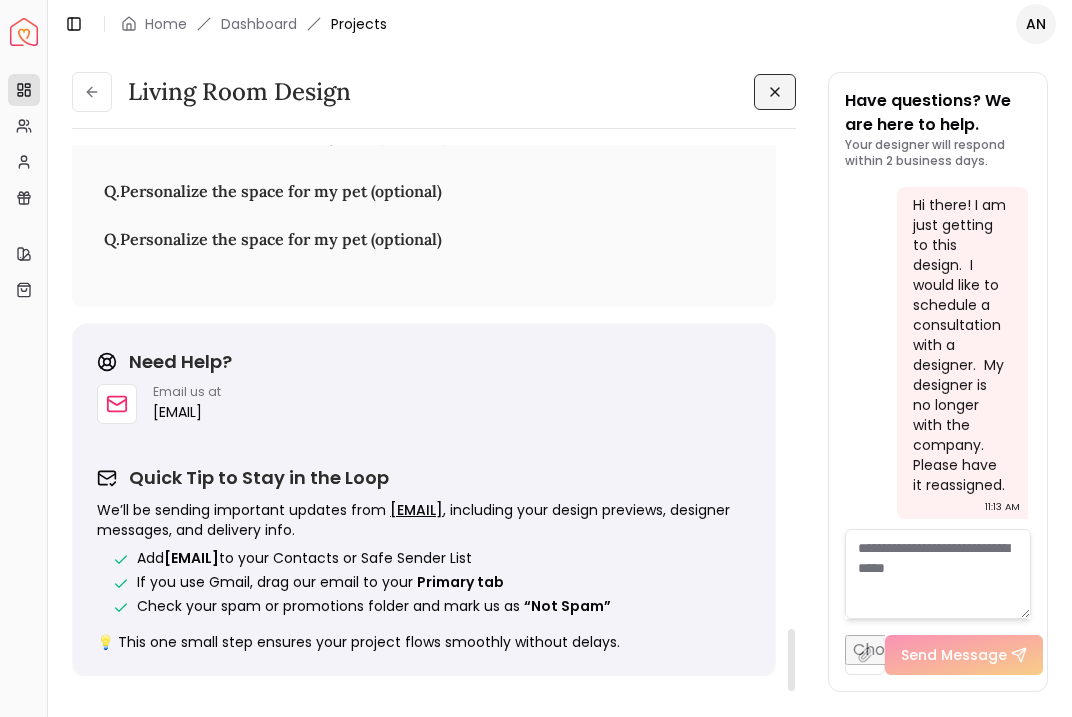 scroll, scrollTop: 4140, scrollLeft: 0, axis: vertical 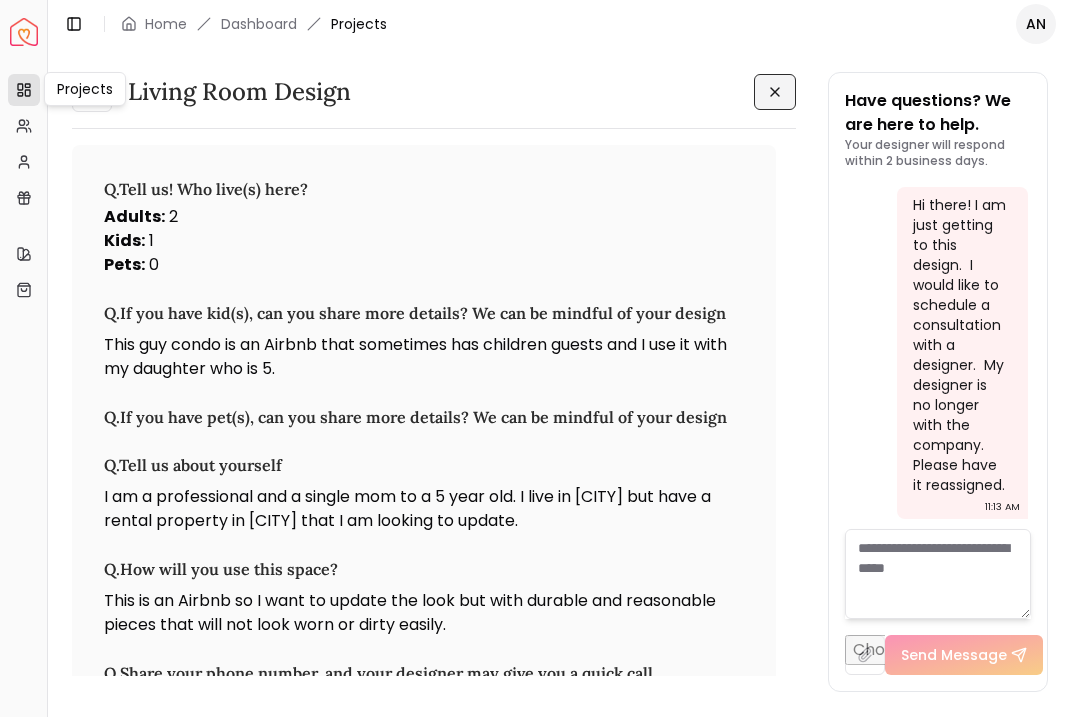 click on "Projects" at bounding box center [24, 90] 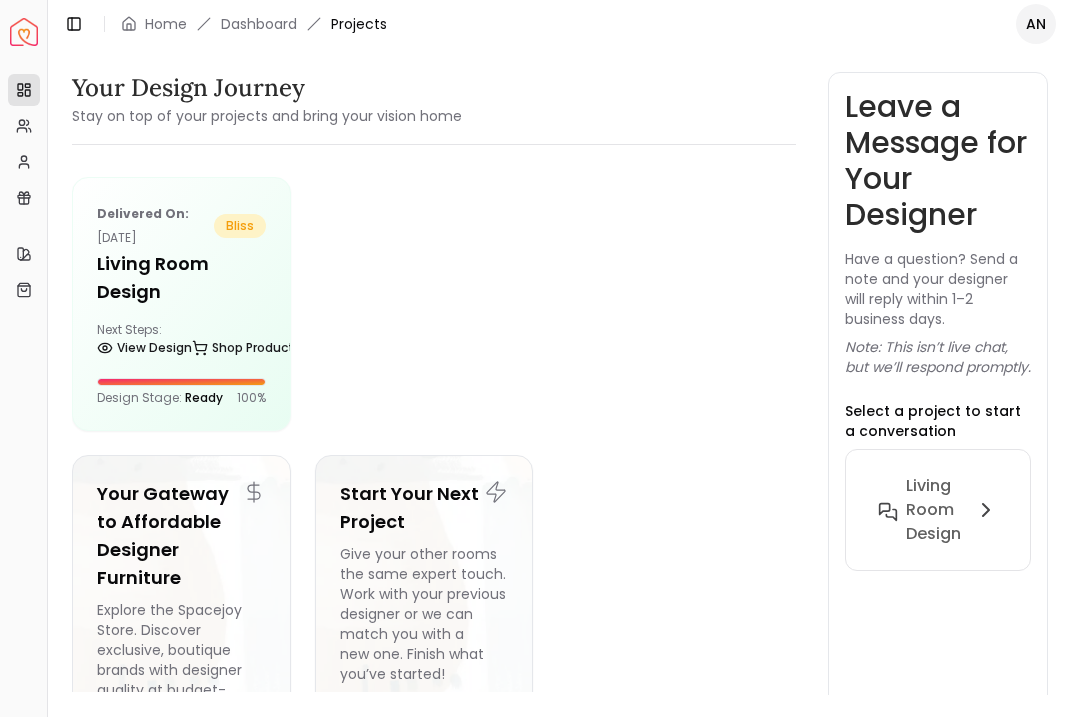 scroll 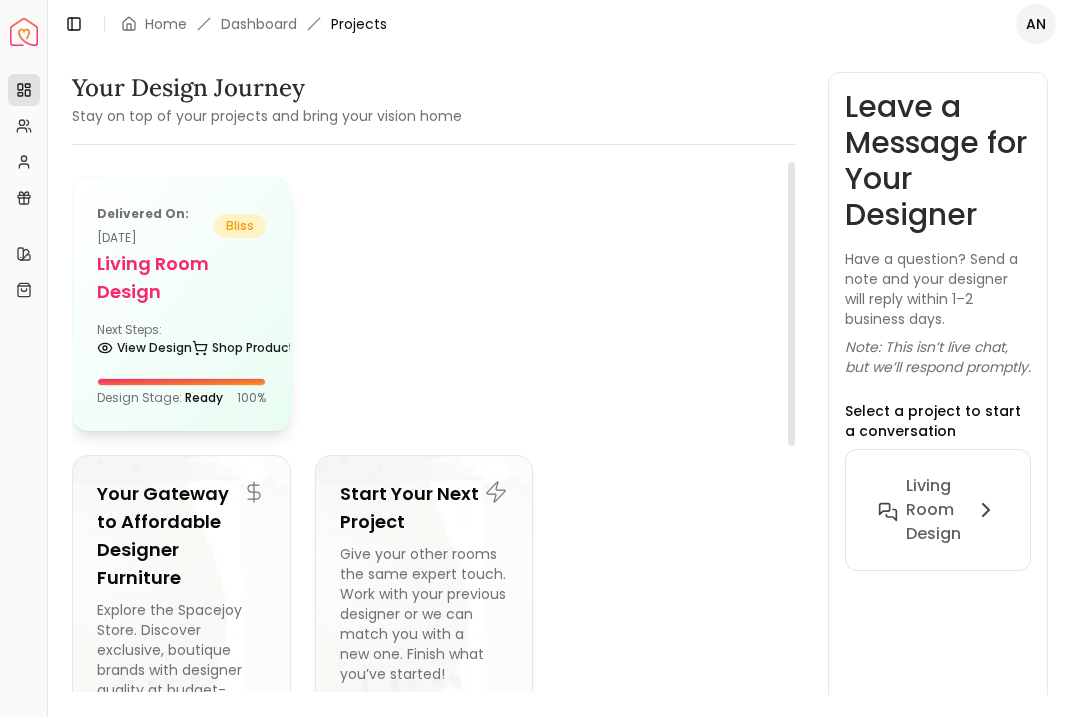 click on "Living Room Design" at bounding box center (181, 278) 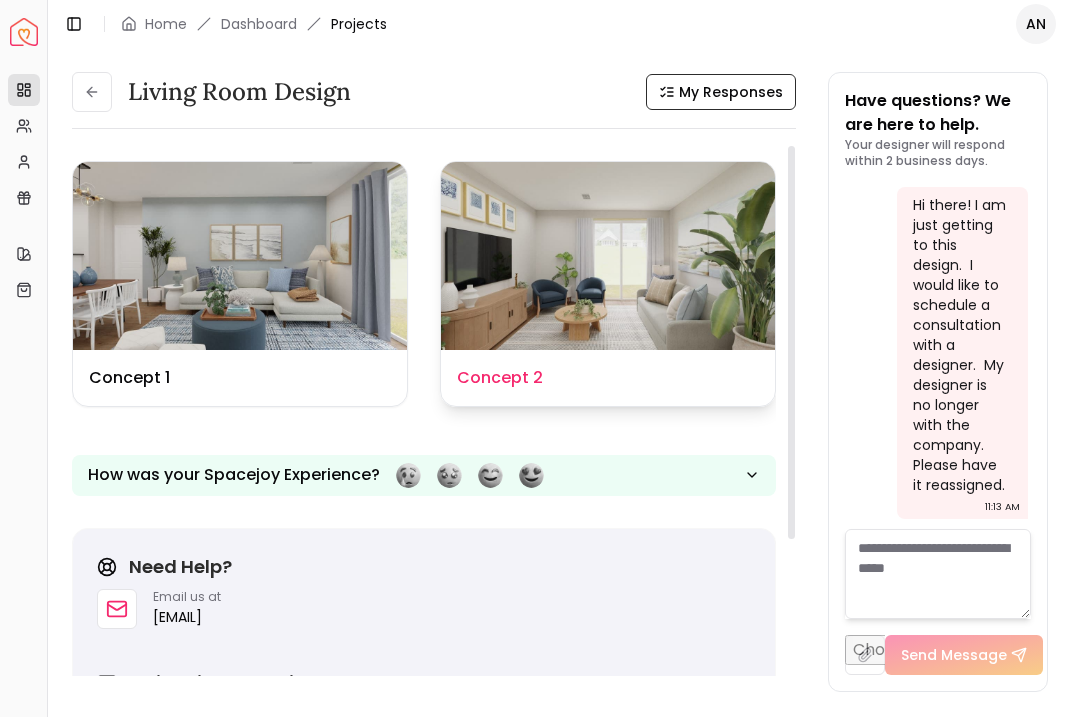 click at bounding box center [608, 256] 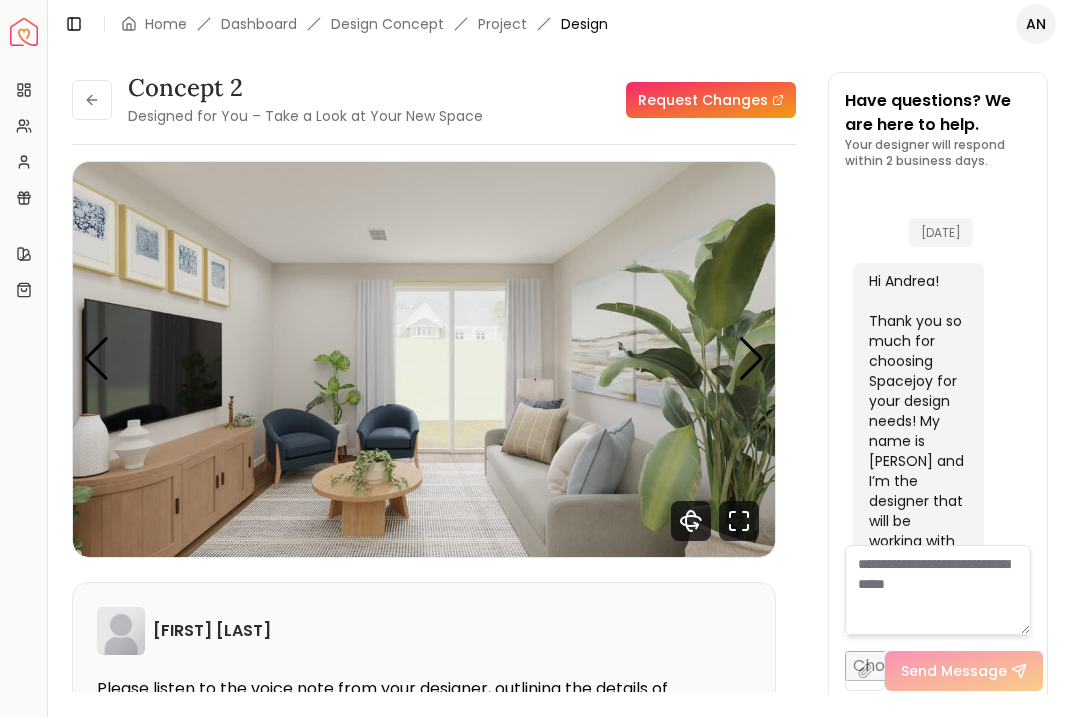 scroll, scrollTop: 0, scrollLeft: 0, axis: both 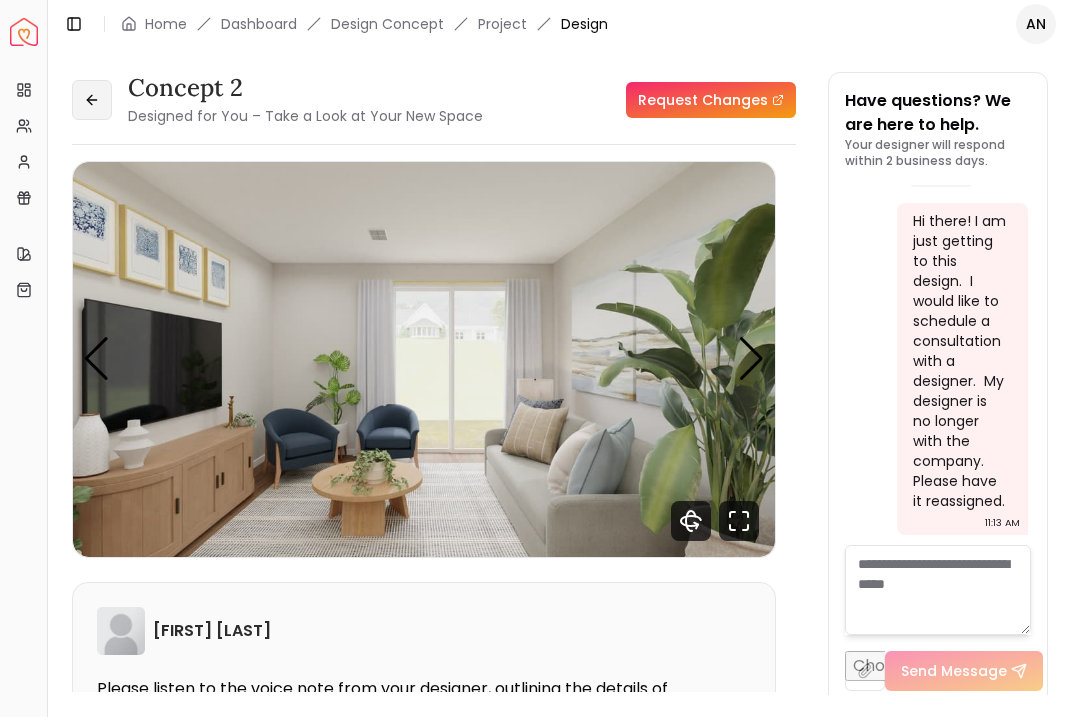 click at bounding box center (92, 100) 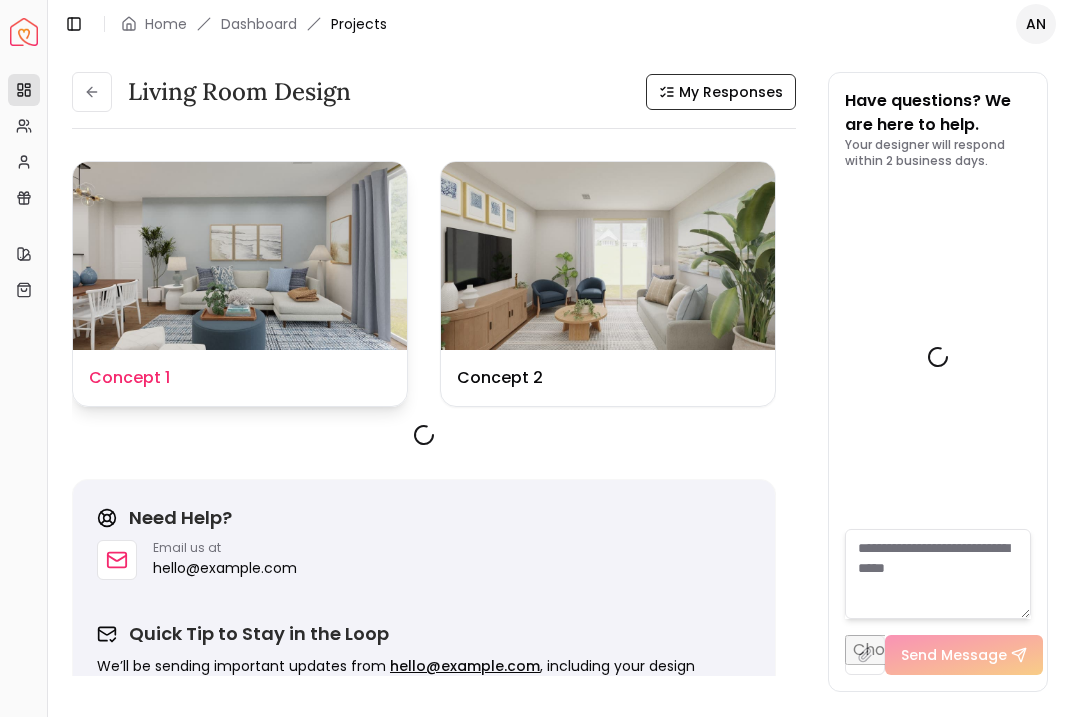 scroll, scrollTop: 3244, scrollLeft: 0, axis: vertical 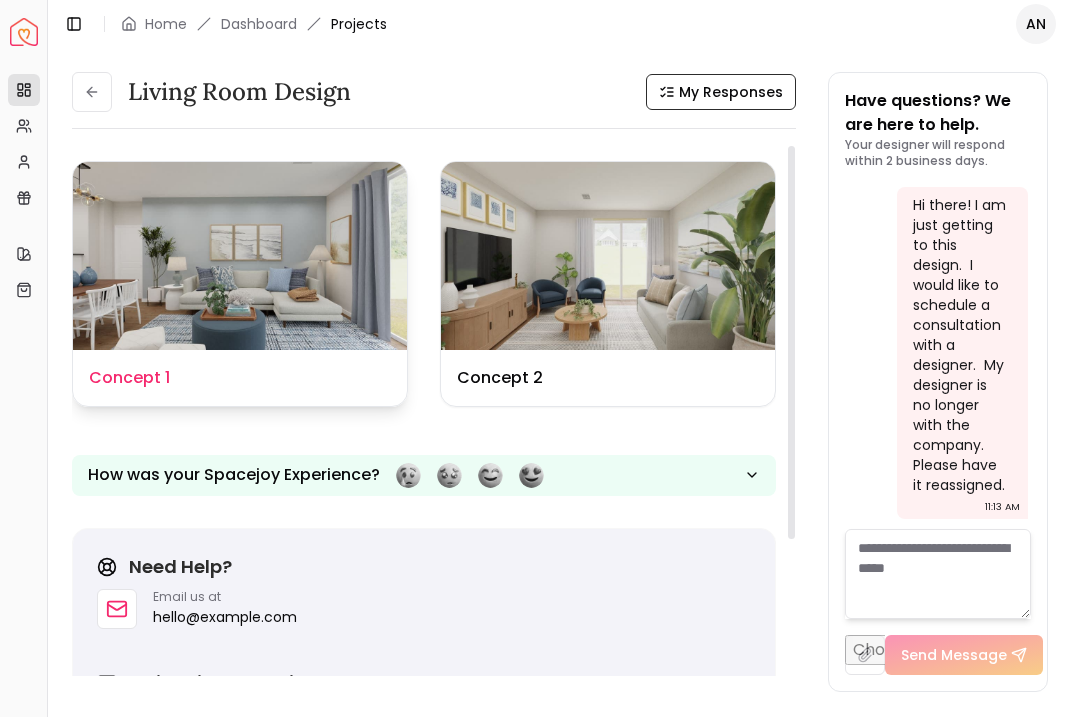 click at bounding box center (240, 256) 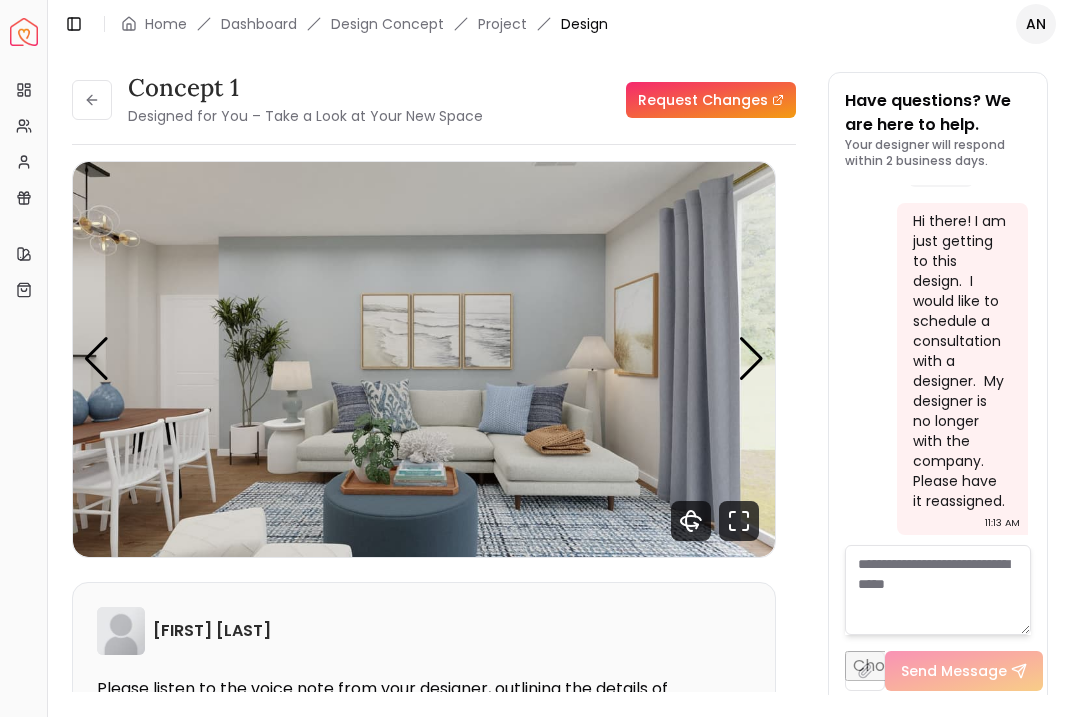 scroll, scrollTop: 3228, scrollLeft: 0, axis: vertical 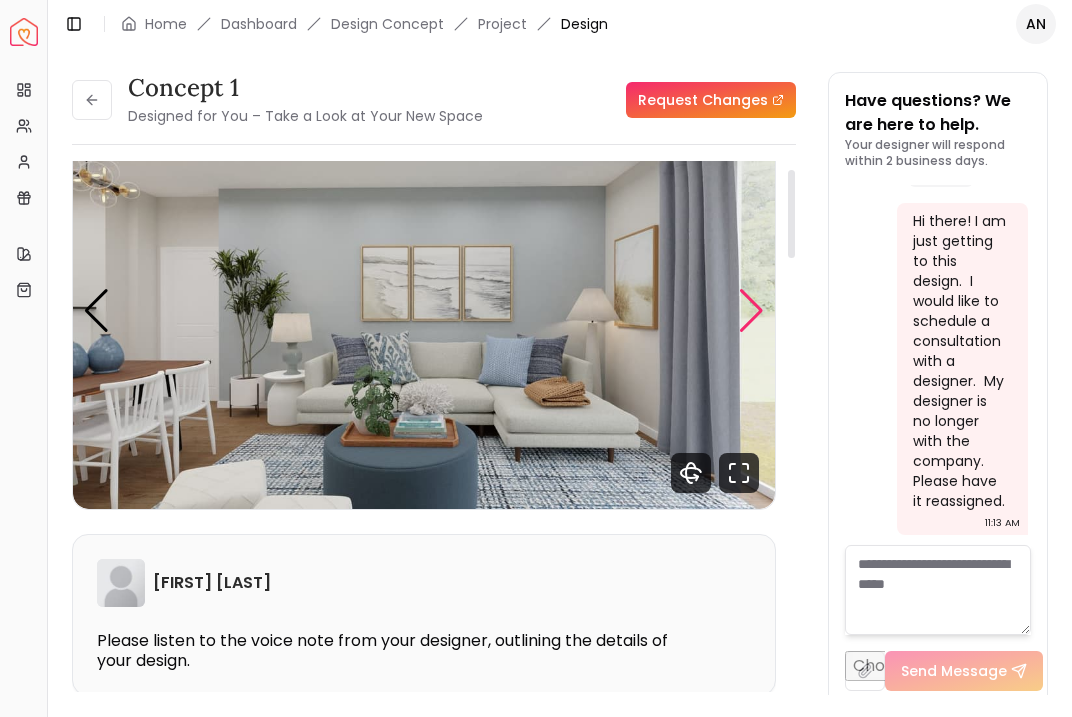 click at bounding box center (751, 311) 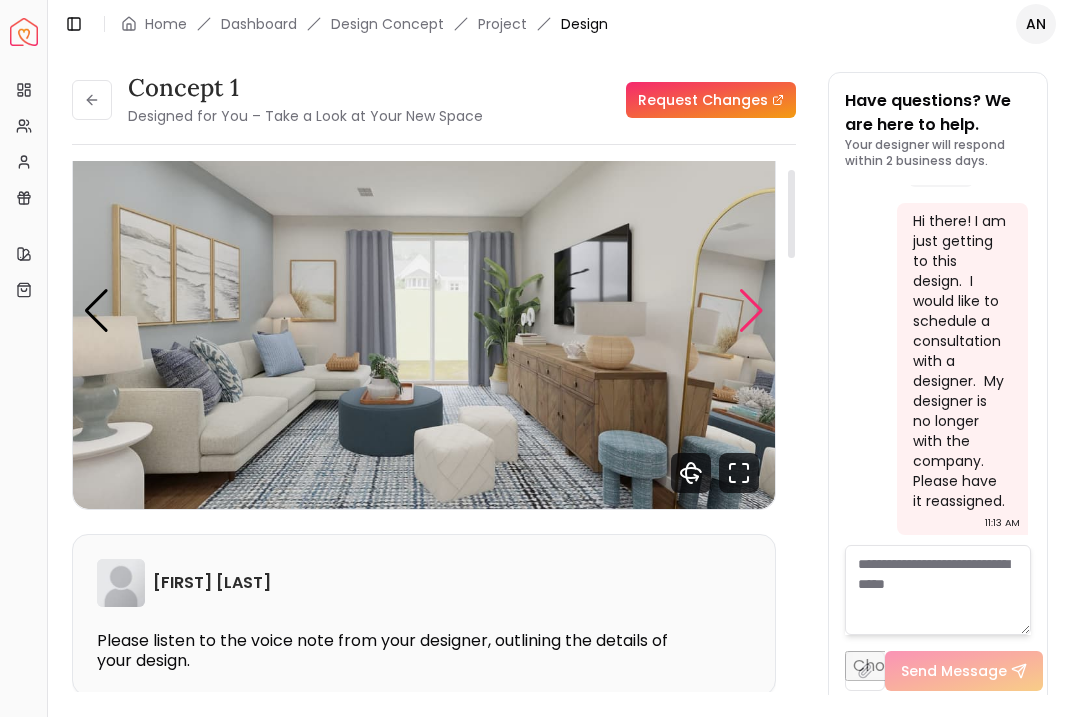 click at bounding box center (751, 311) 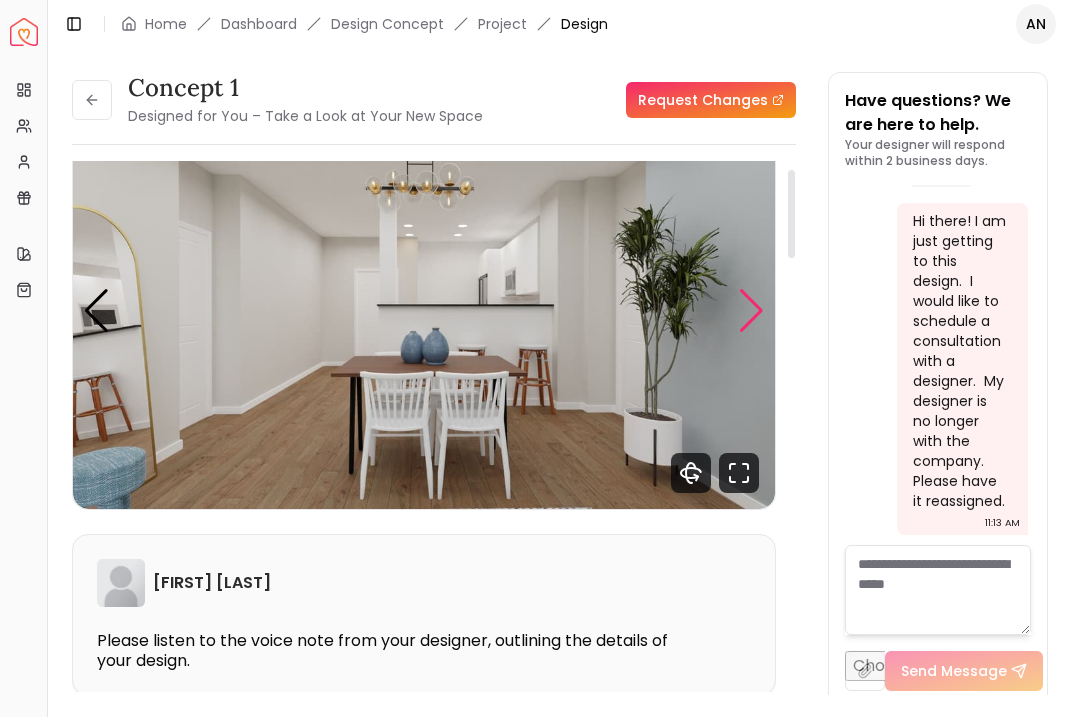 click at bounding box center (751, 311) 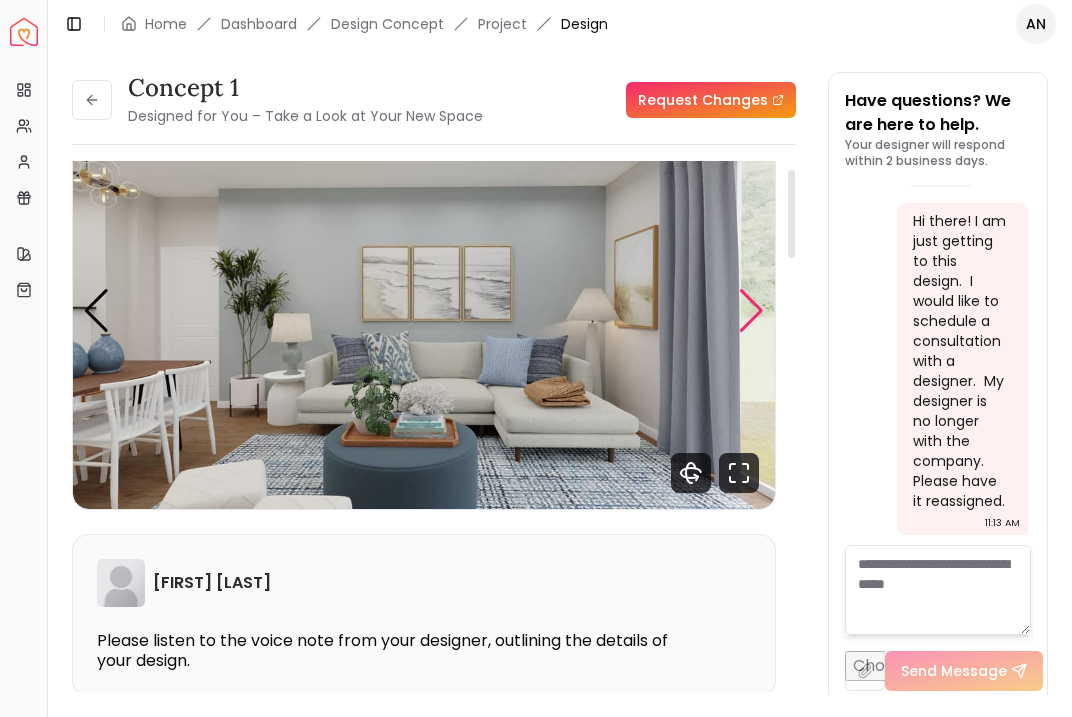 click at bounding box center (751, 311) 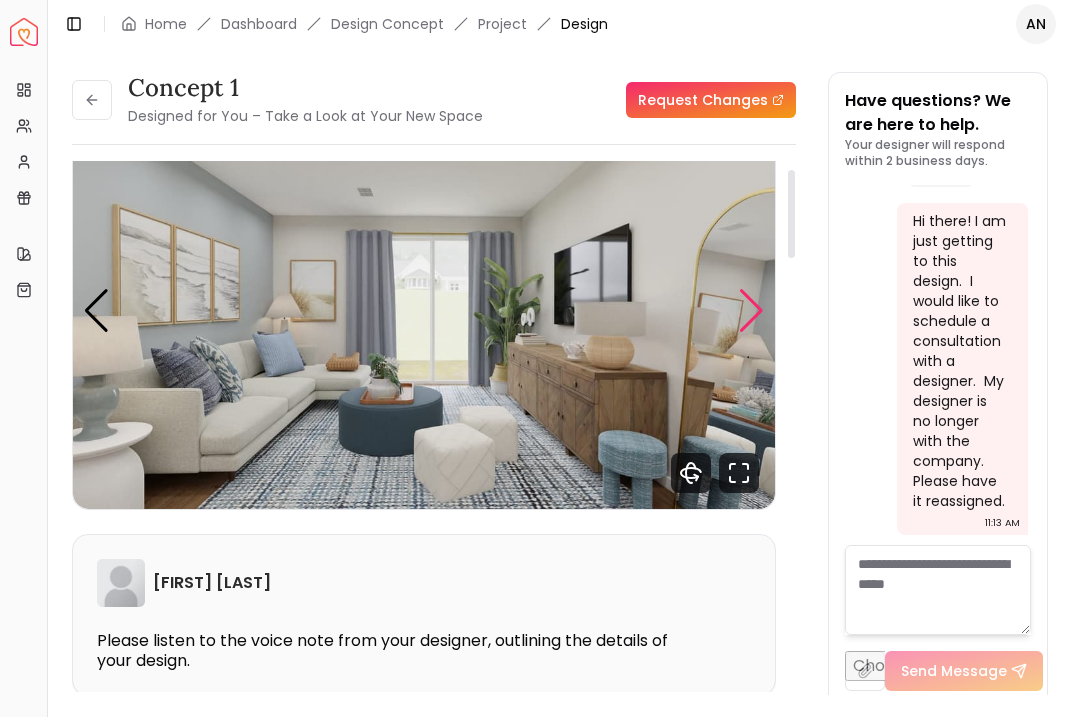 click at bounding box center [751, 311] 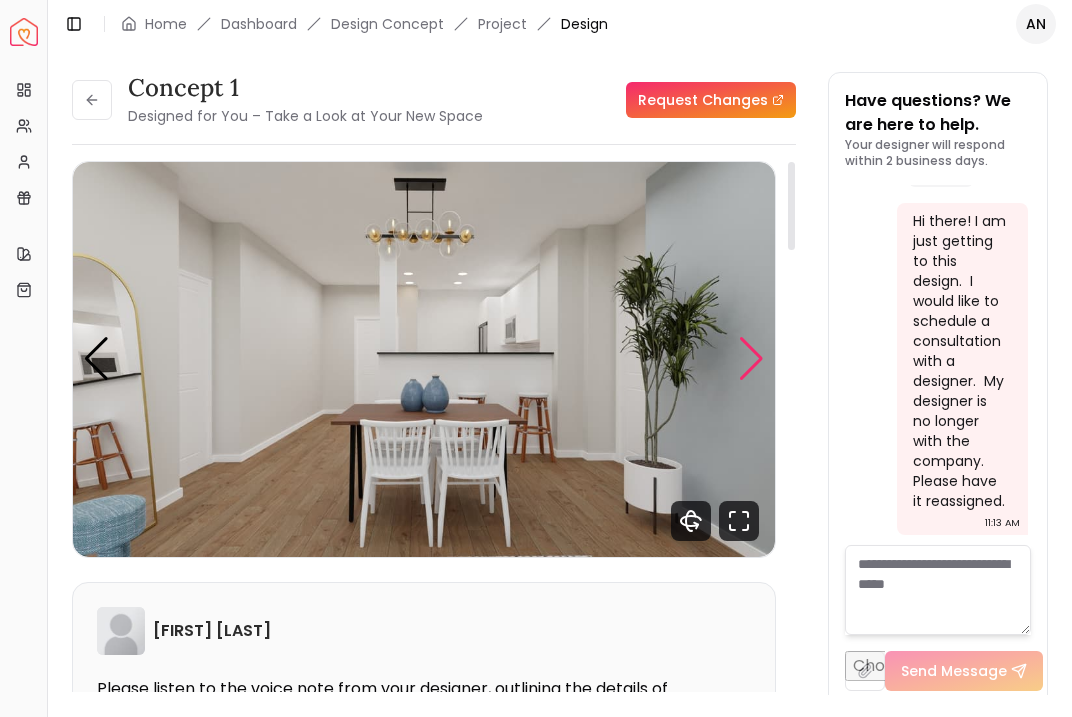 scroll, scrollTop: 0, scrollLeft: 0, axis: both 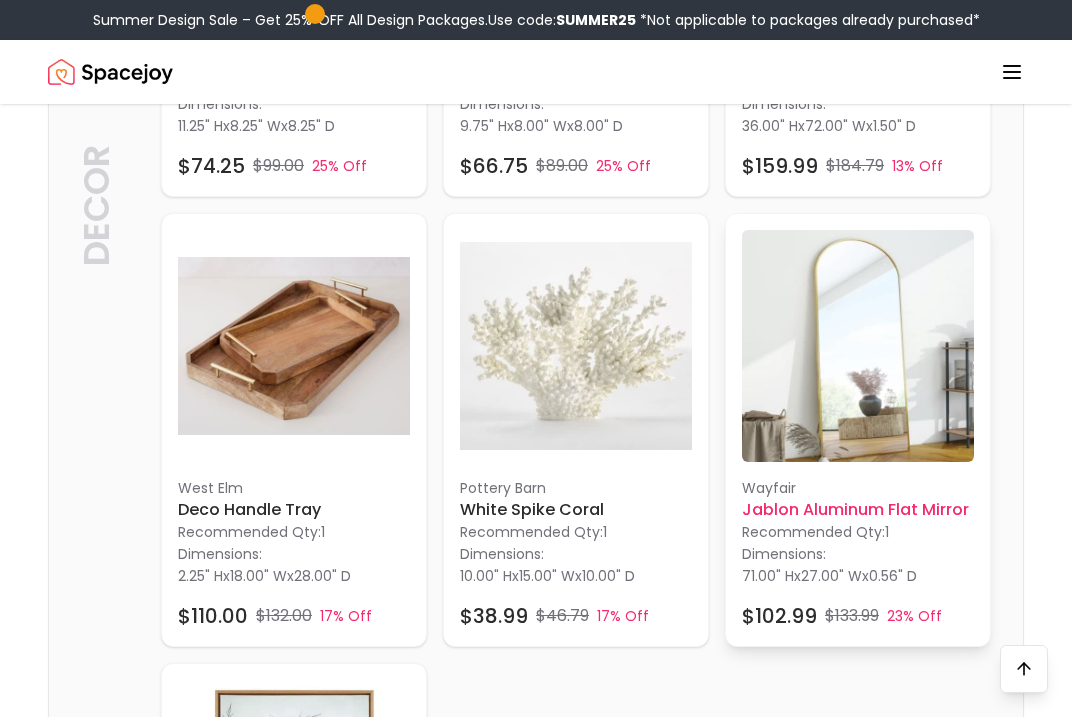 click at bounding box center (858, 346) 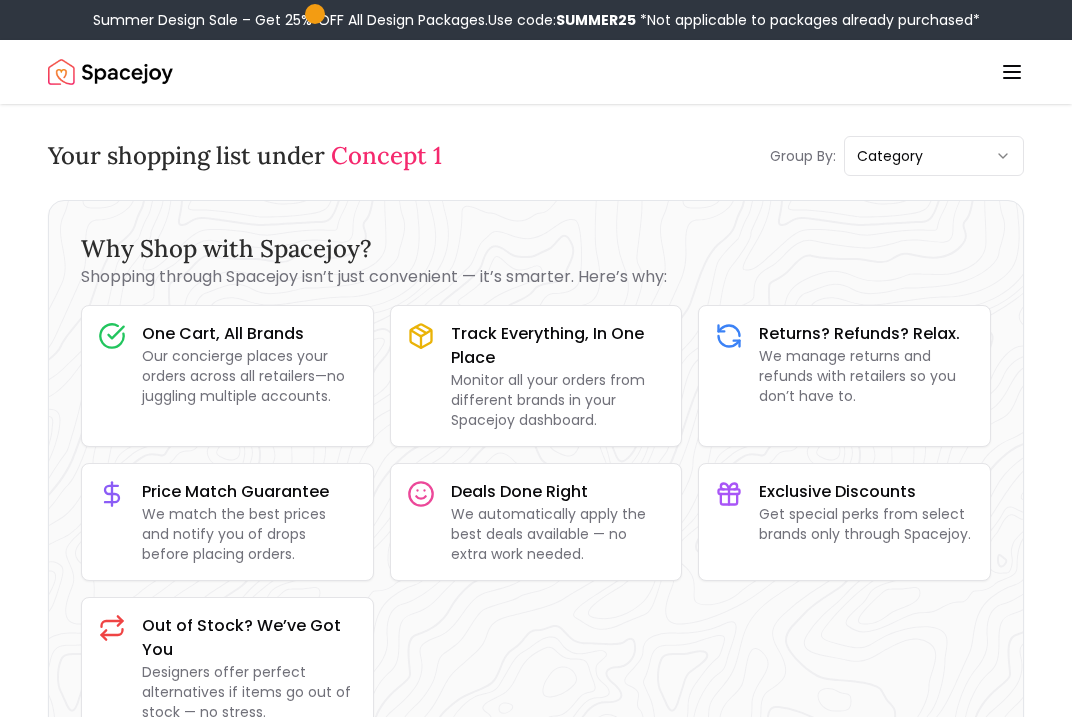 scroll, scrollTop: 0, scrollLeft: 0, axis: both 